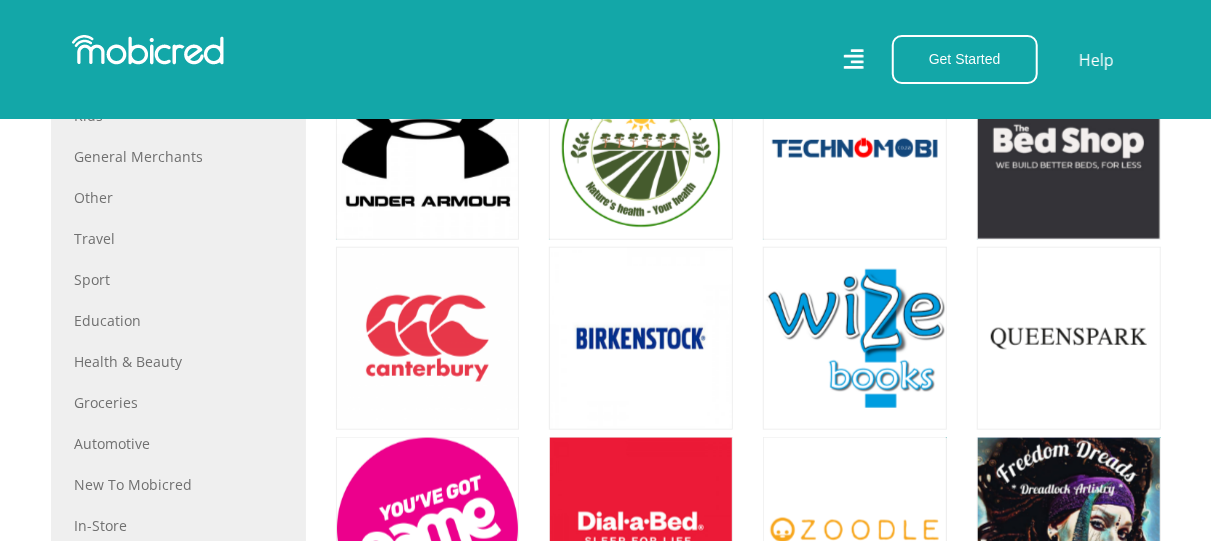 scroll, scrollTop: 1000, scrollLeft: 0, axis: vertical 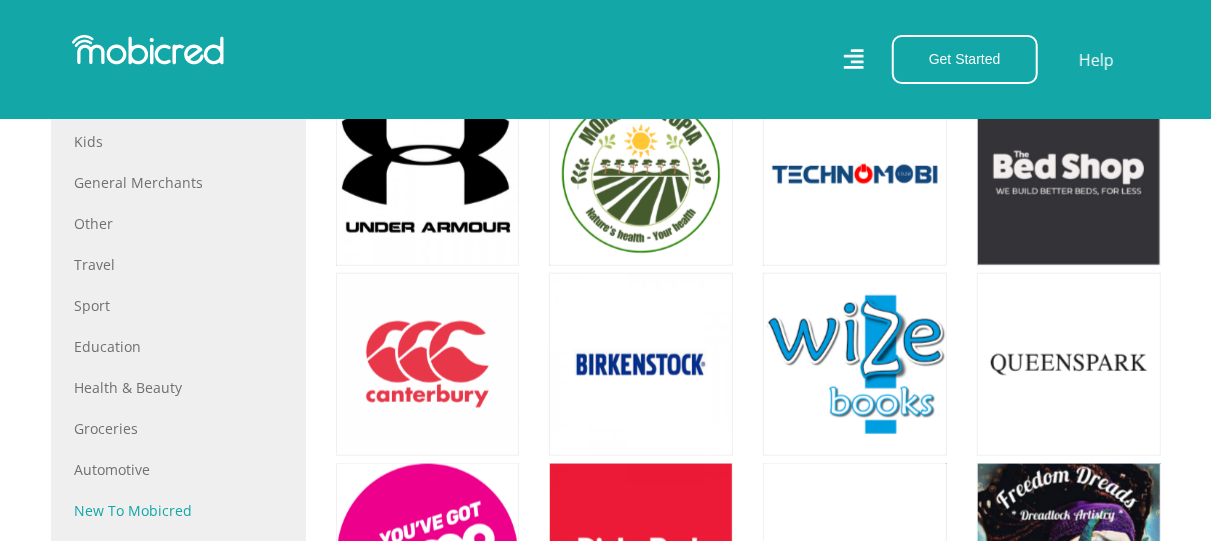 click on "New to Mobicred" at bounding box center (178, 510) 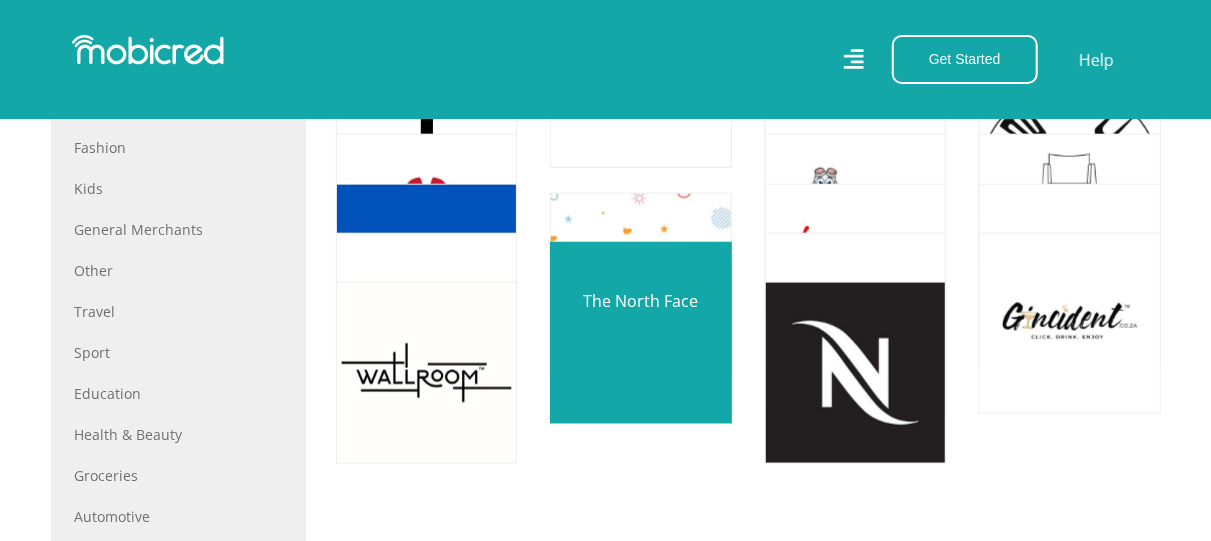 scroll, scrollTop: 1100, scrollLeft: 0, axis: vertical 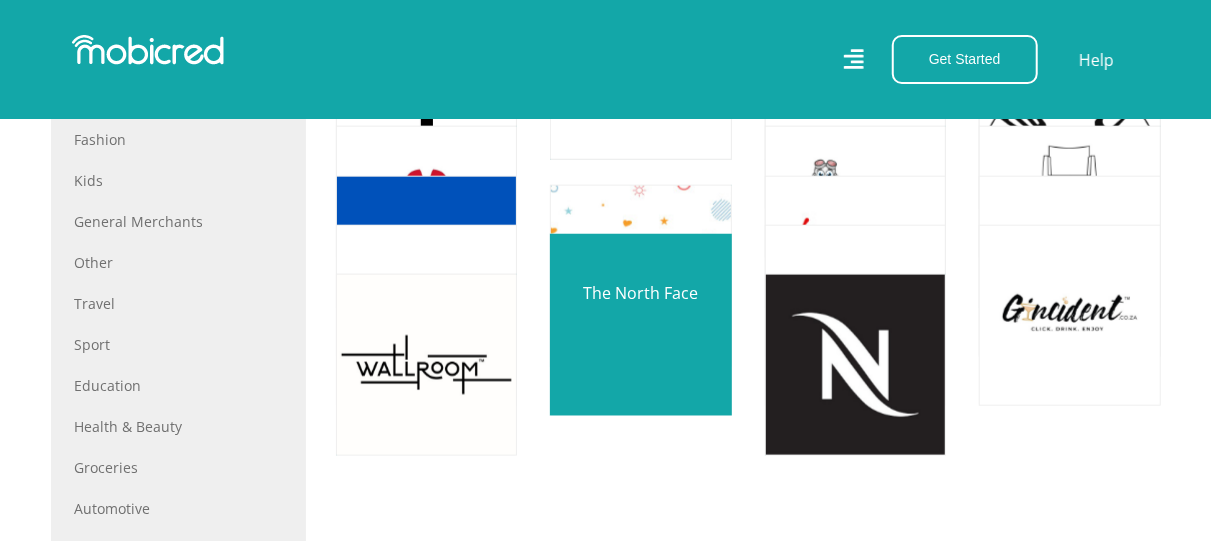 click at bounding box center [640, 325] 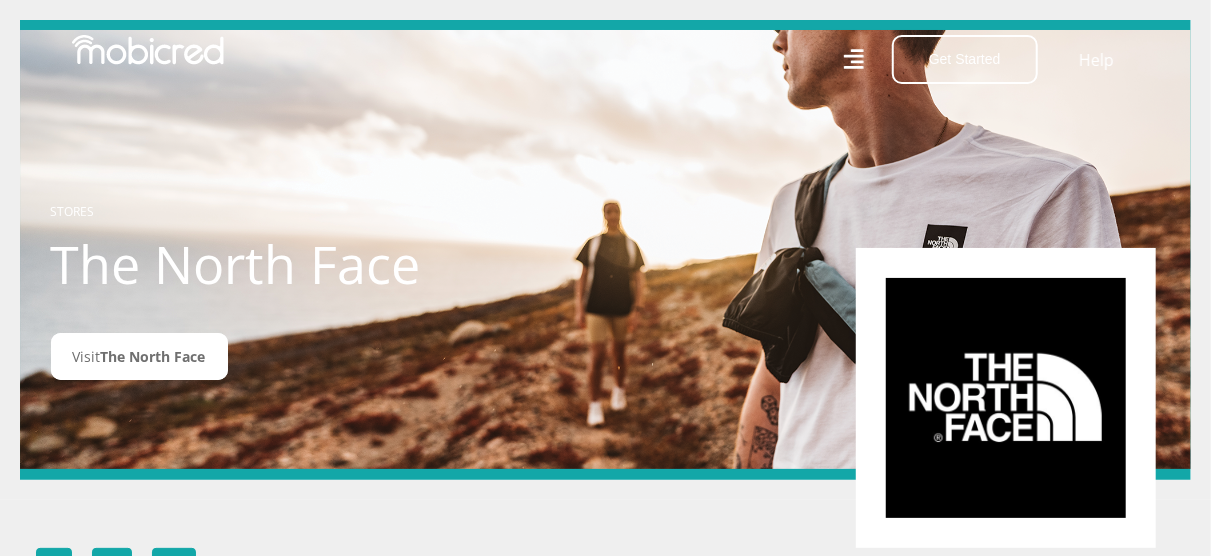 scroll, scrollTop: 0, scrollLeft: 0, axis: both 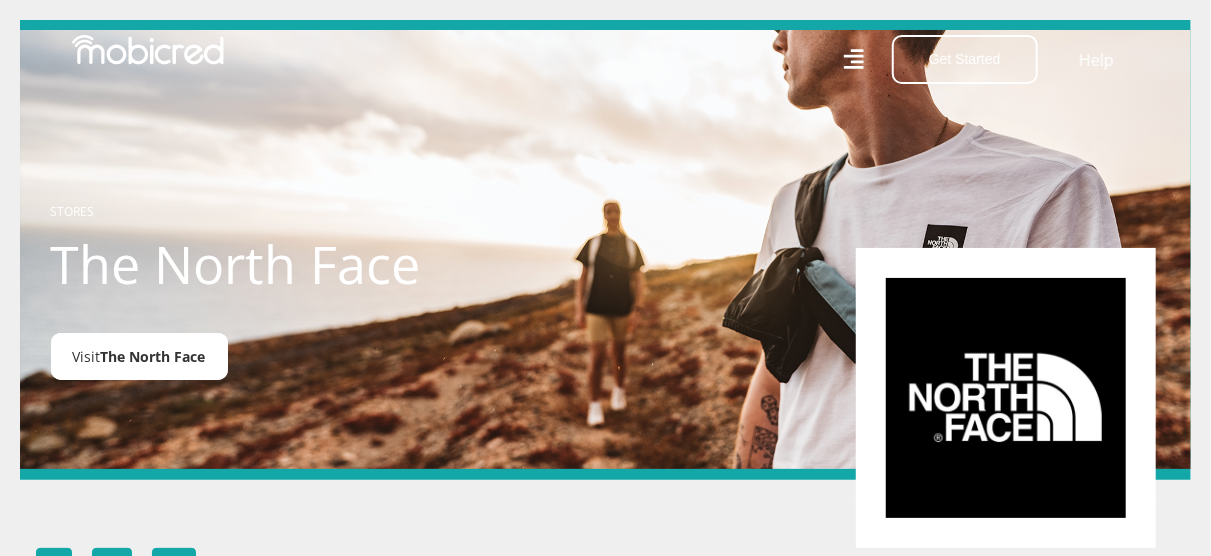 click on "The North Face" at bounding box center (153, 356) 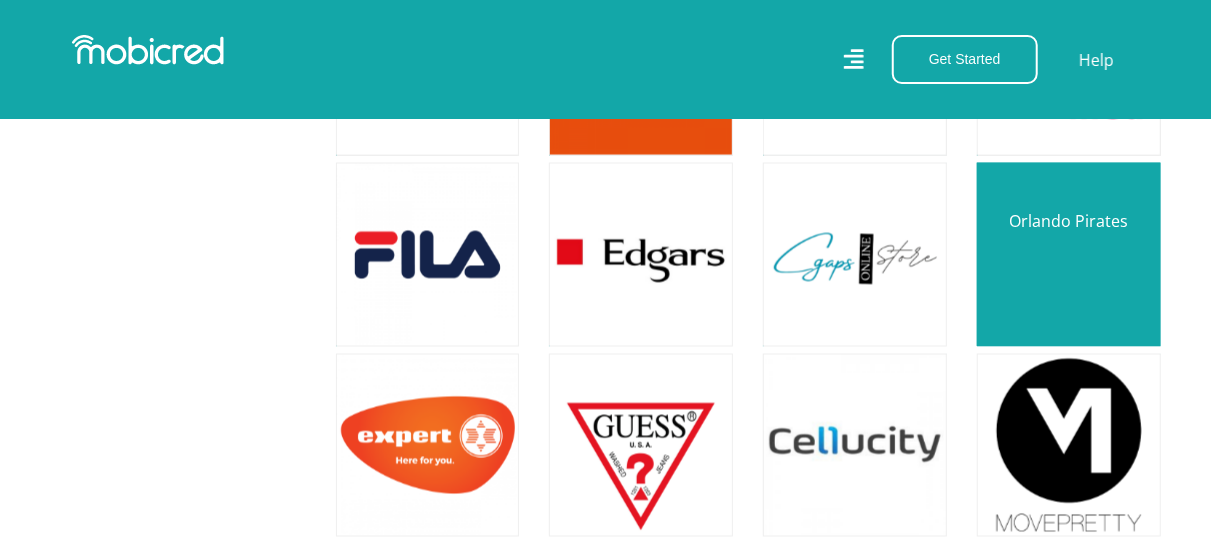 scroll, scrollTop: 1700, scrollLeft: 0, axis: vertical 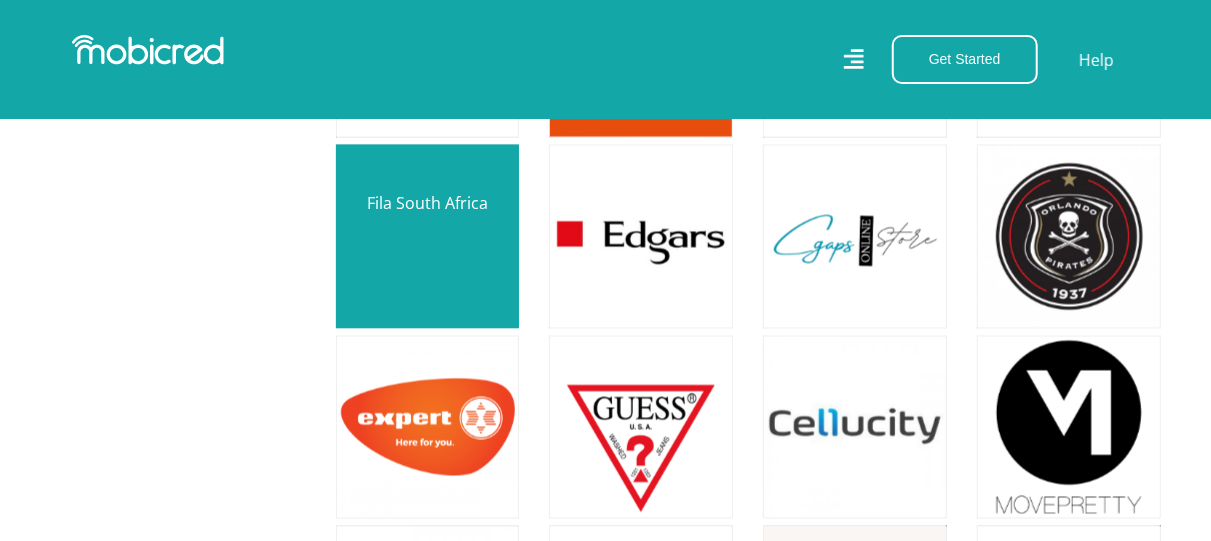 click at bounding box center [428, 237] 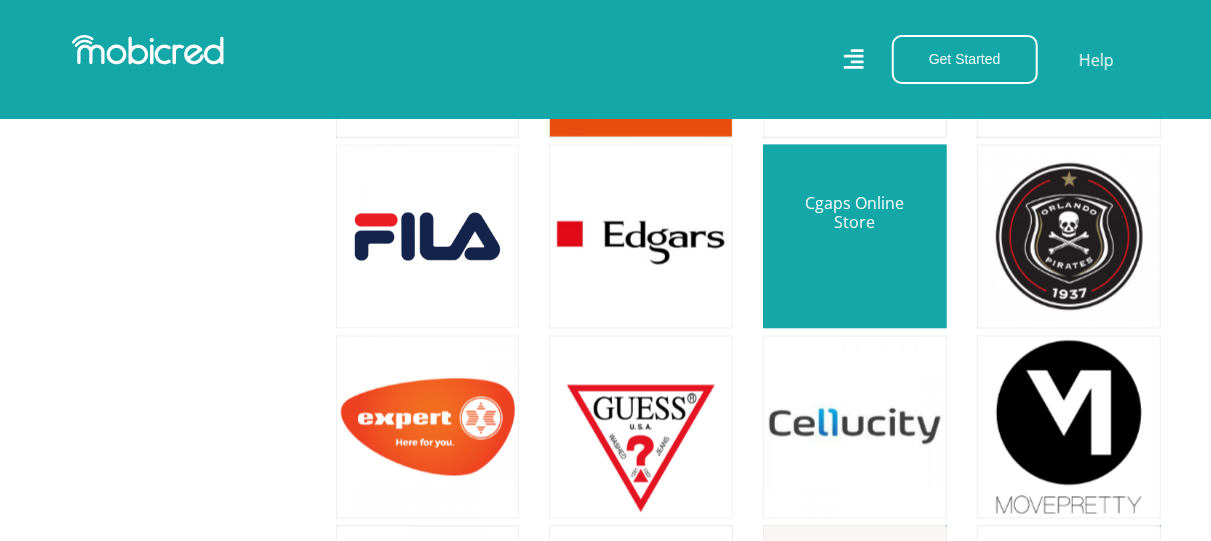 click at bounding box center [855, 237] 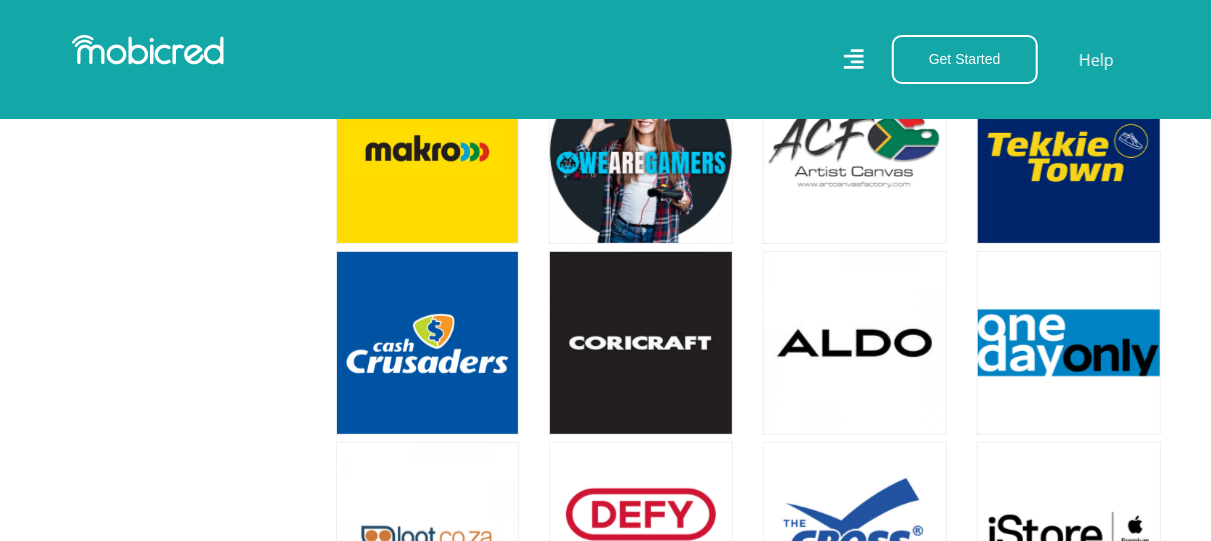 scroll, scrollTop: 3900, scrollLeft: 0, axis: vertical 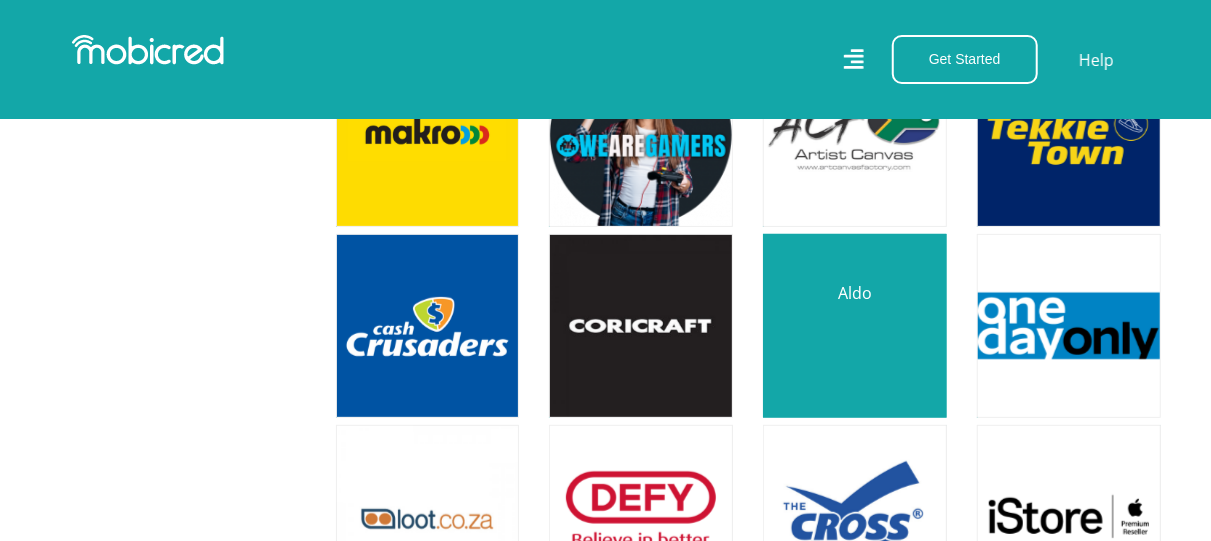 click at bounding box center [855, 326] 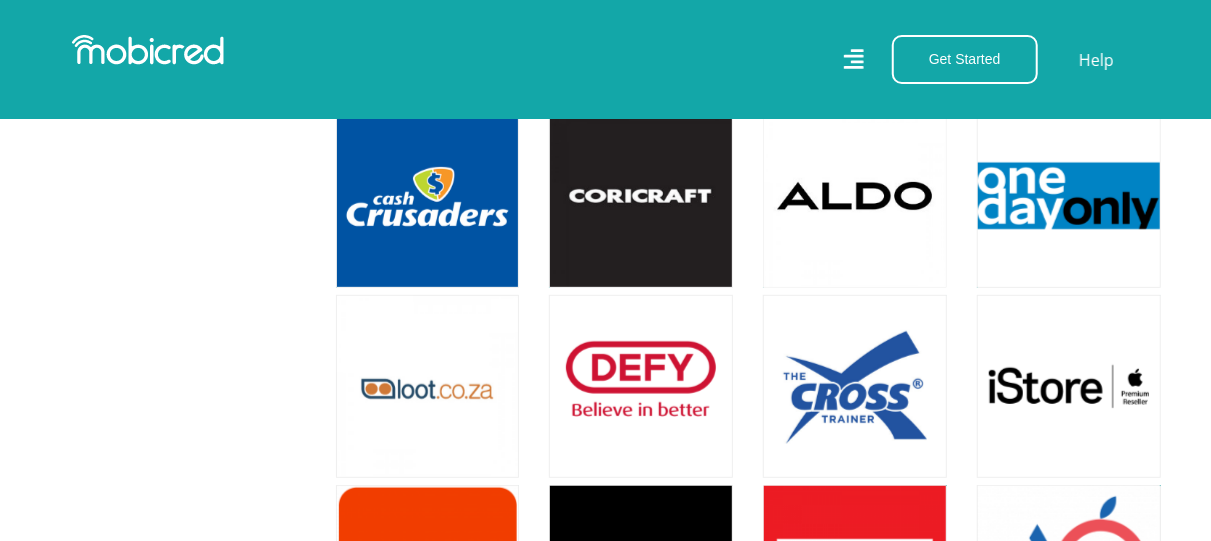 scroll, scrollTop: 4000, scrollLeft: 0, axis: vertical 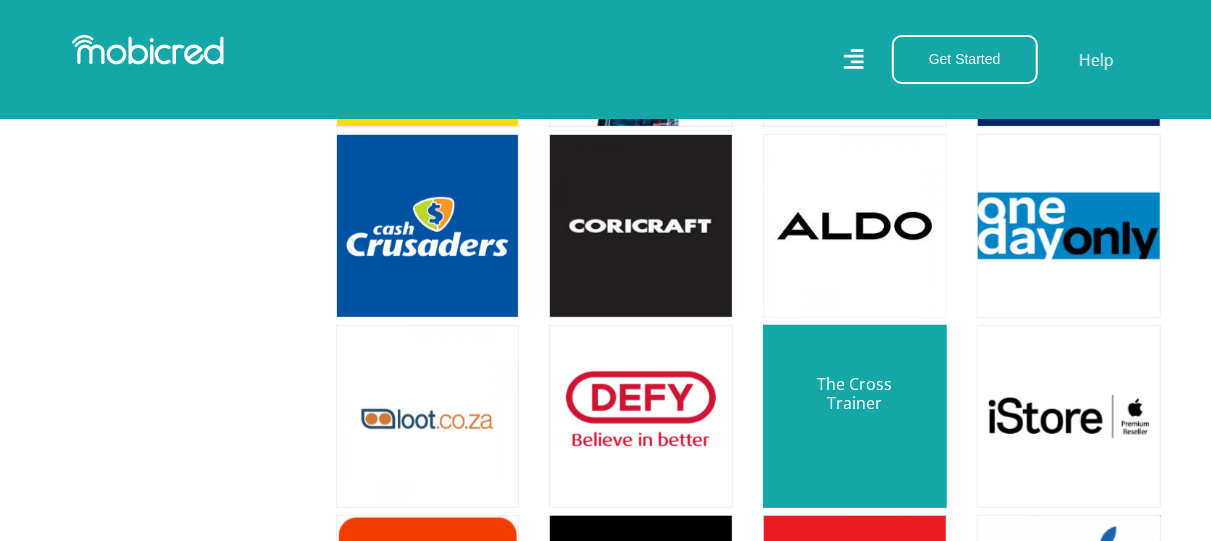 click at bounding box center [855, 417] 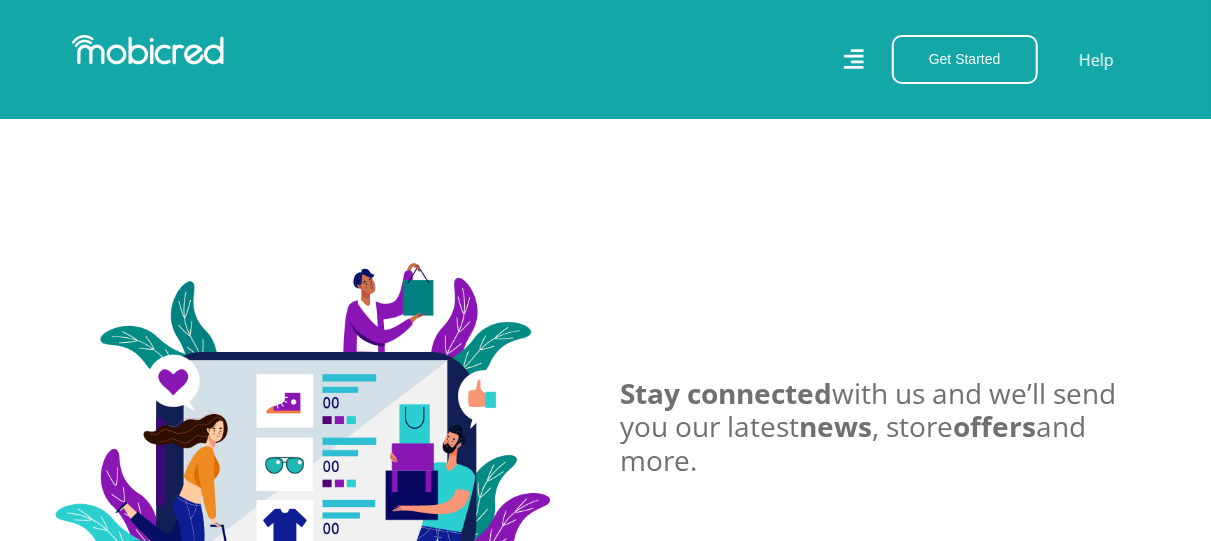 scroll, scrollTop: 6700, scrollLeft: 0, axis: vertical 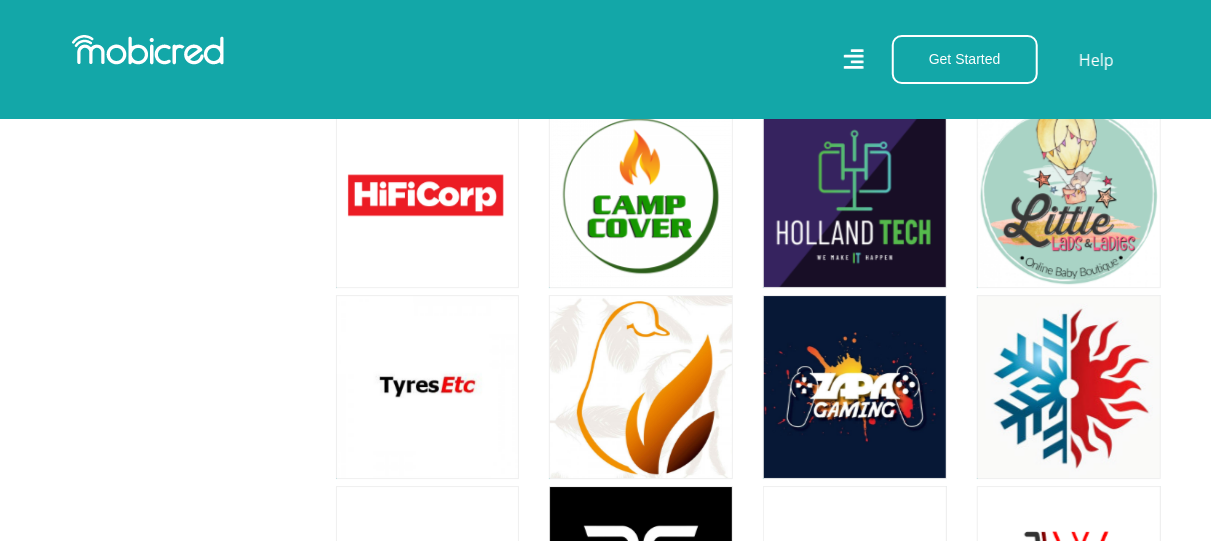 drag, startPoint x: 197, startPoint y: 424, endPoint x: 93, endPoint y: 428, distance: 104.0769 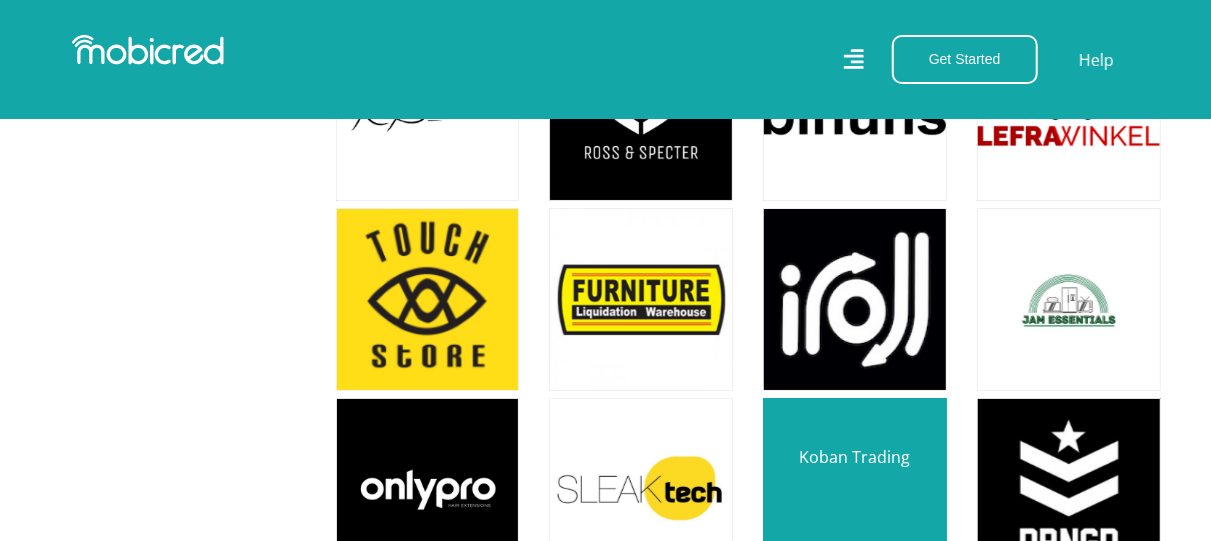 scroll, scrollTop: 7200, scrollLeft: 0, axis: vertical 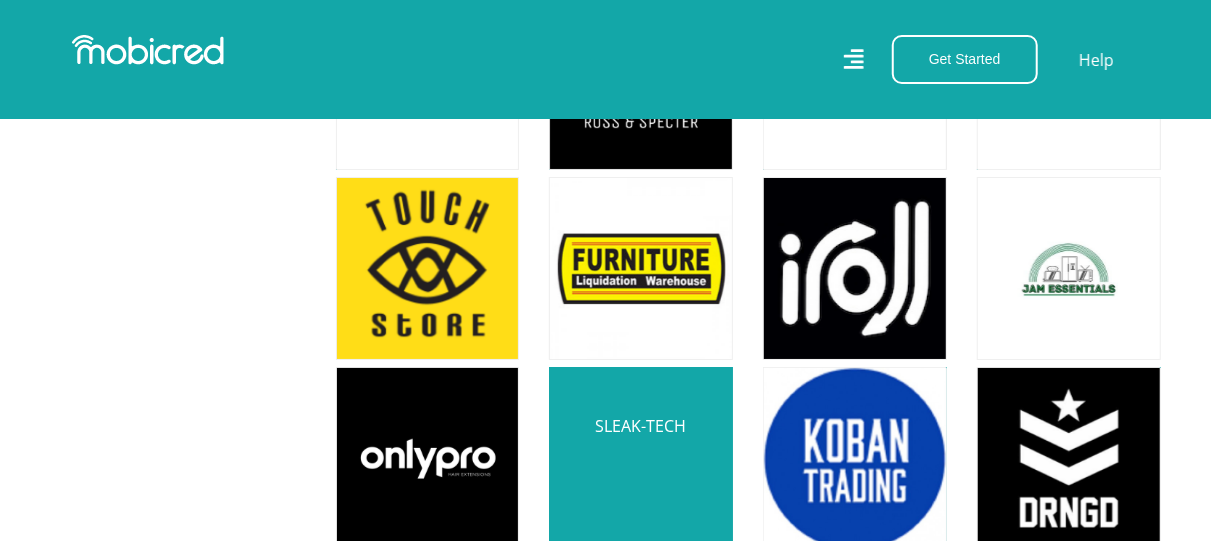 click at bounding box center (641, 459) 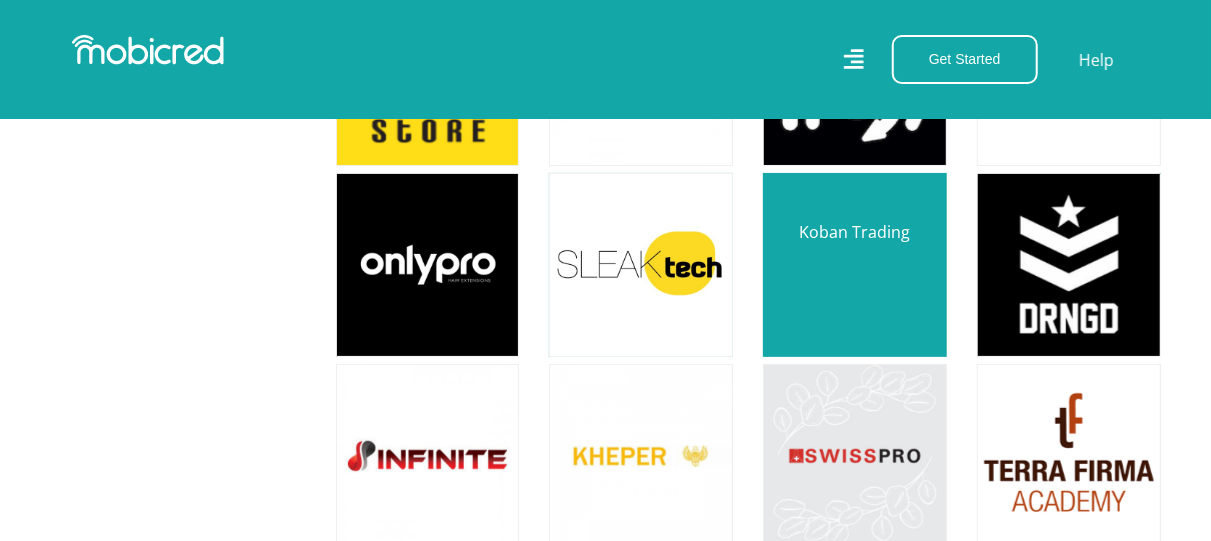 scroll, scrollTop: 7400, scrollLeft: 0, axis: vertical 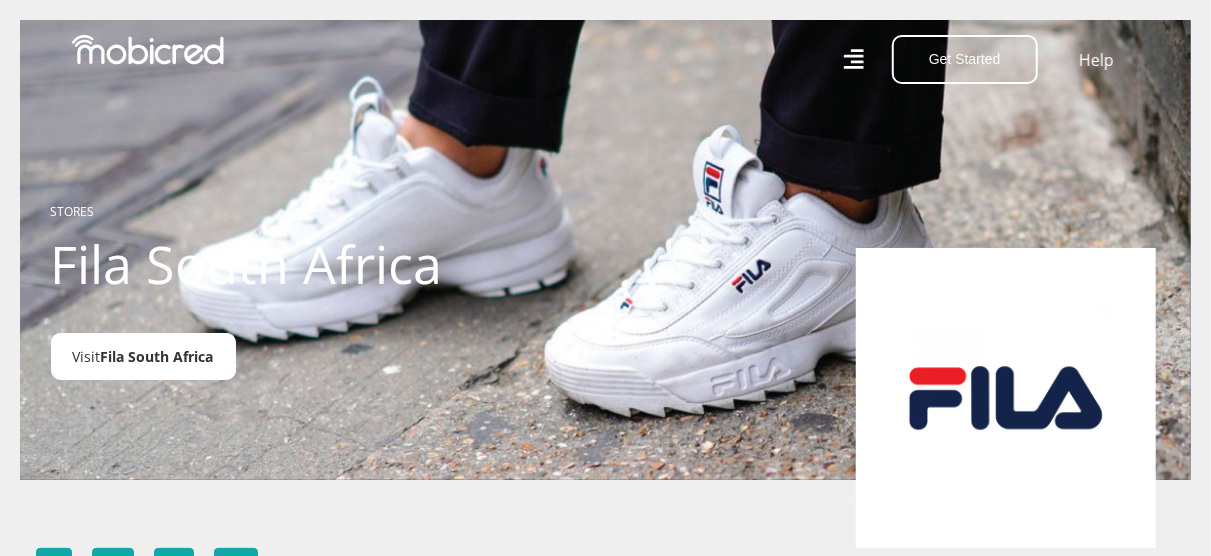 click on "Fila South Africa" at bounding box center [157, 356] 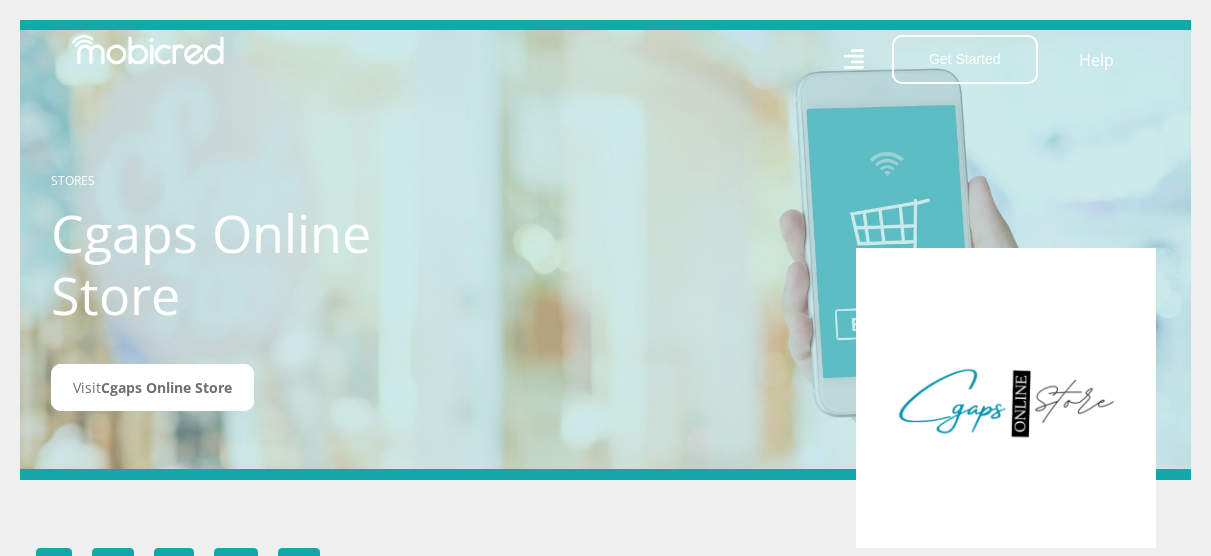 scroll, scrollTop: 0, scrollLeft: 0, axis: both 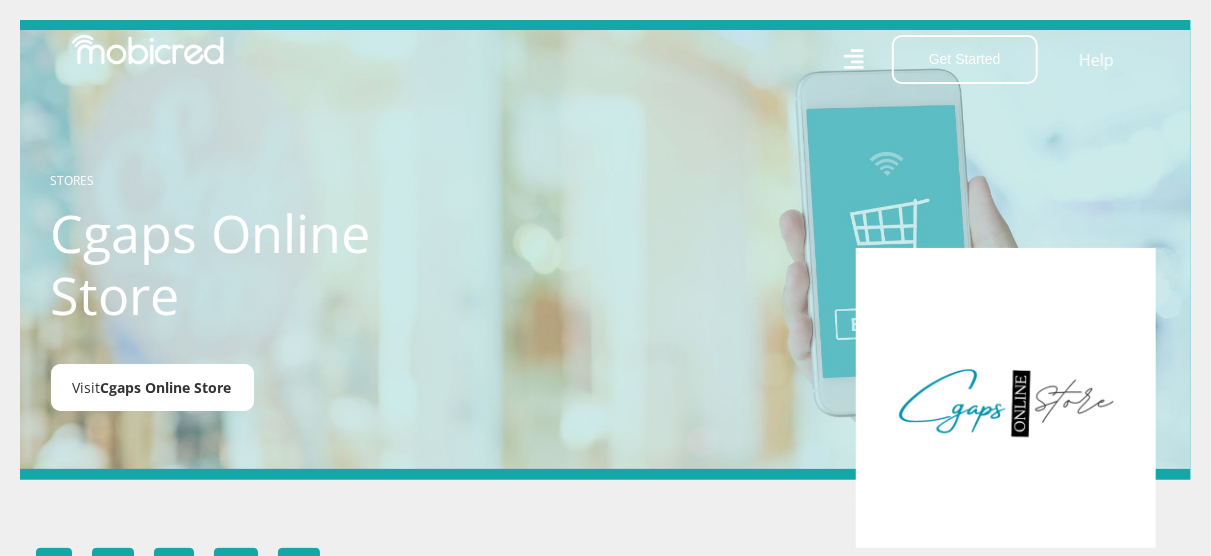 click on "Cgaps Online Store" at bounding box center [166, 387] 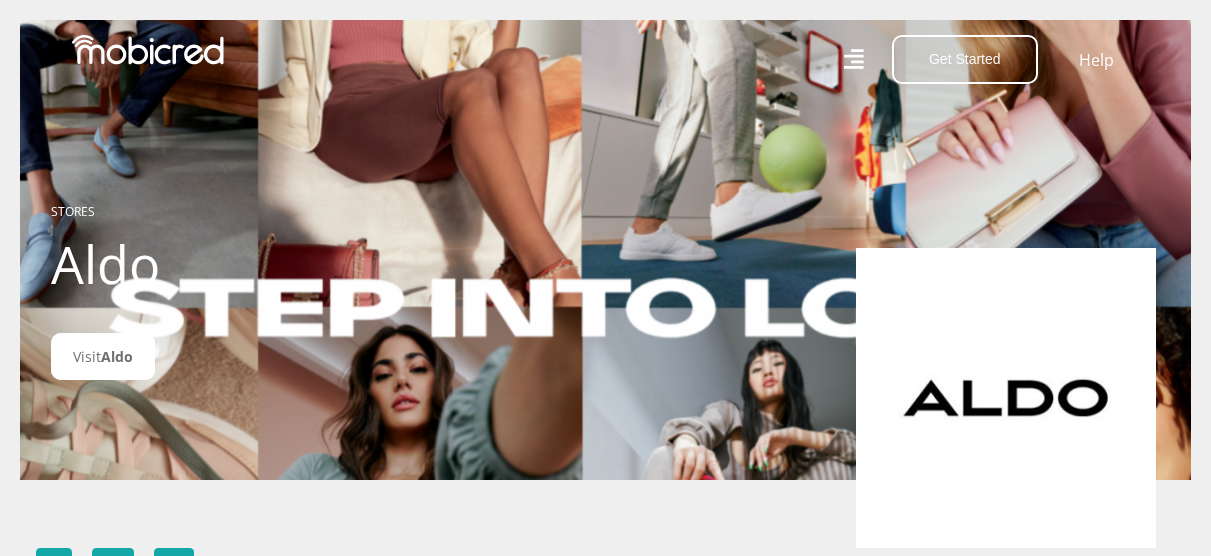 scroll, scrollTop: 0, scrollLeft: 0, axis: both 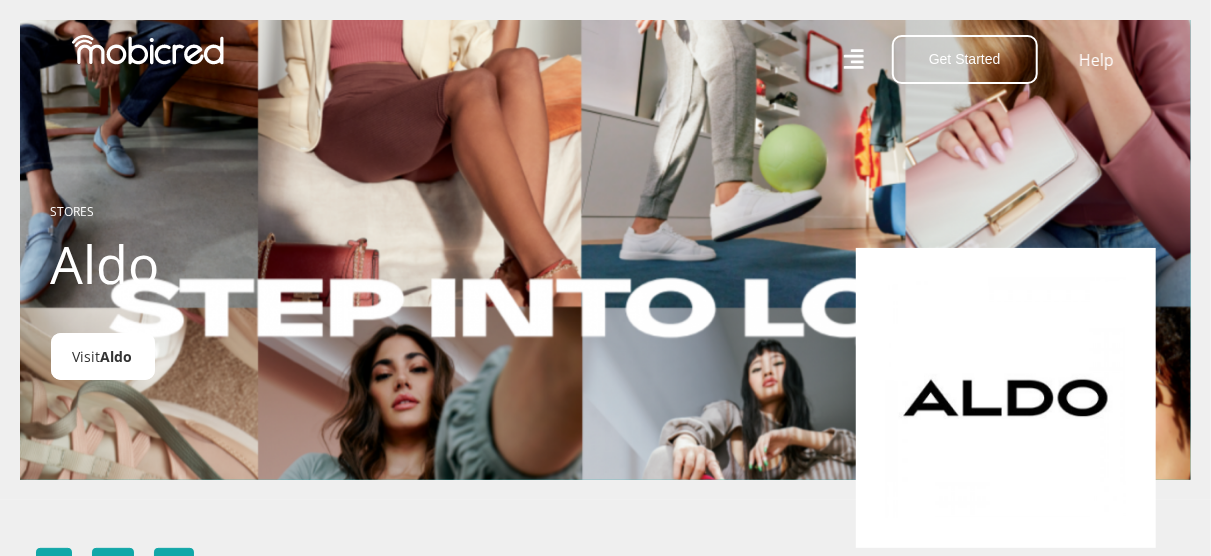 click on "Visit  Aldo" at bounding box center (103, 356) 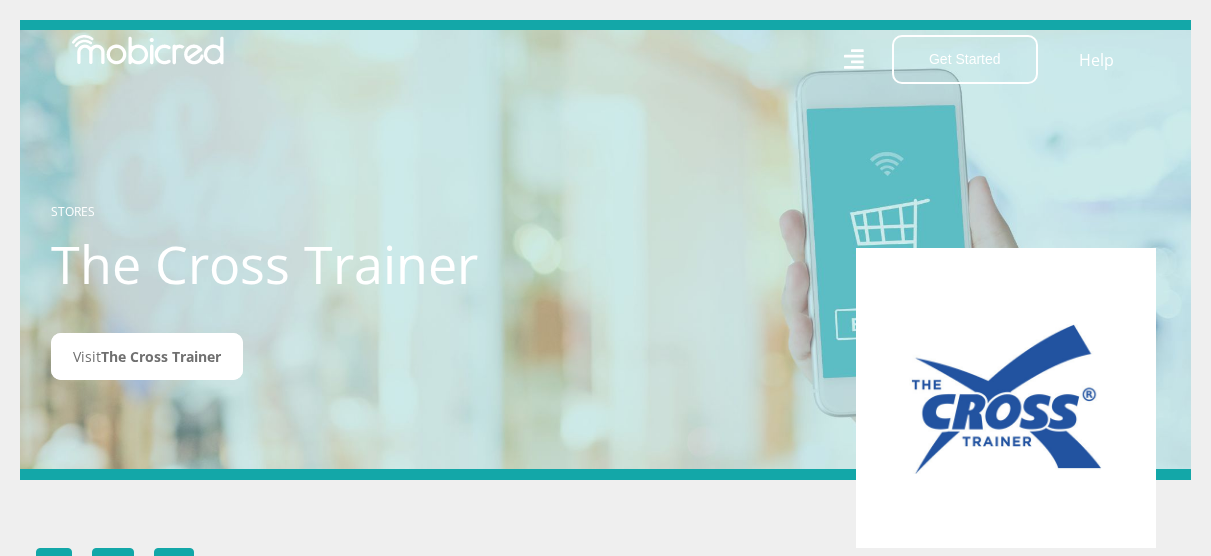 scroll, scrollTop: 0, scrollLeft: 0, axis: both 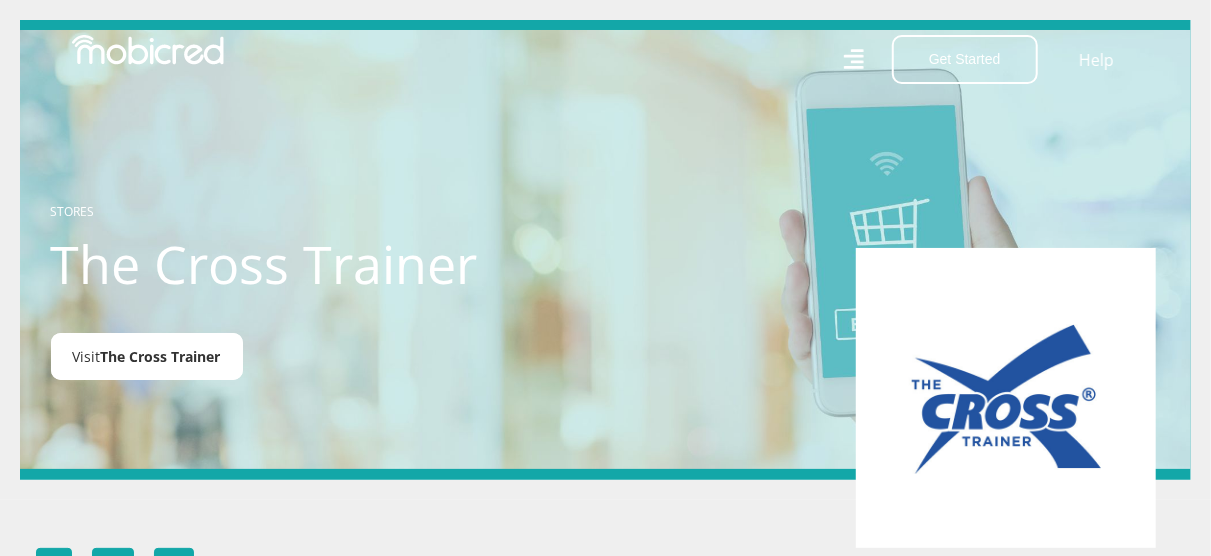 click on "The Cross Trainer" at bounding box center (161, 356) 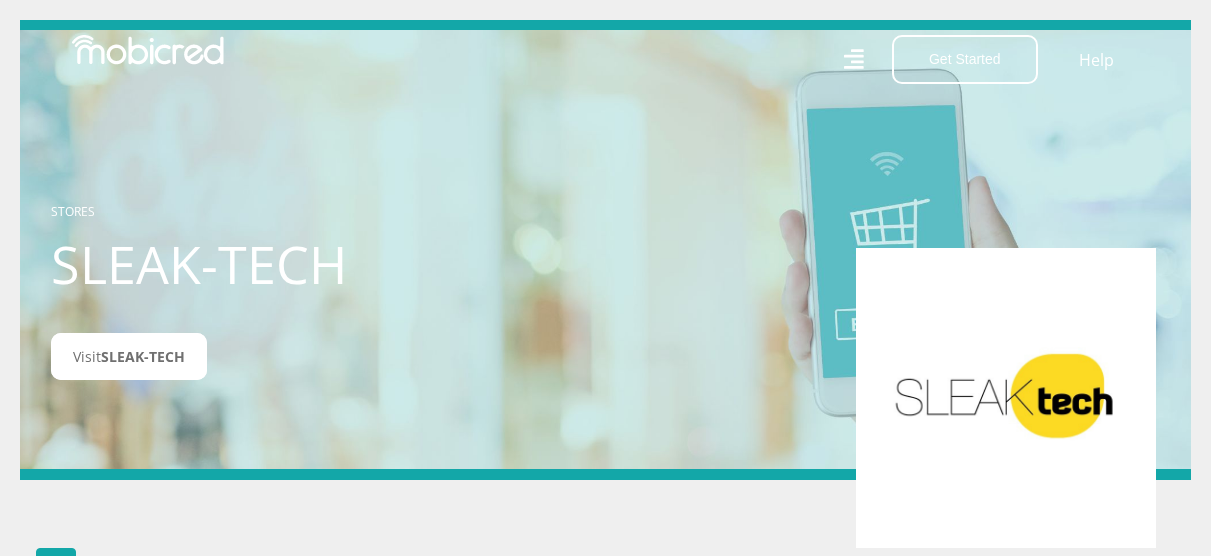 scroll, scrollTop: 0, scrollLeft: 0, axis: both 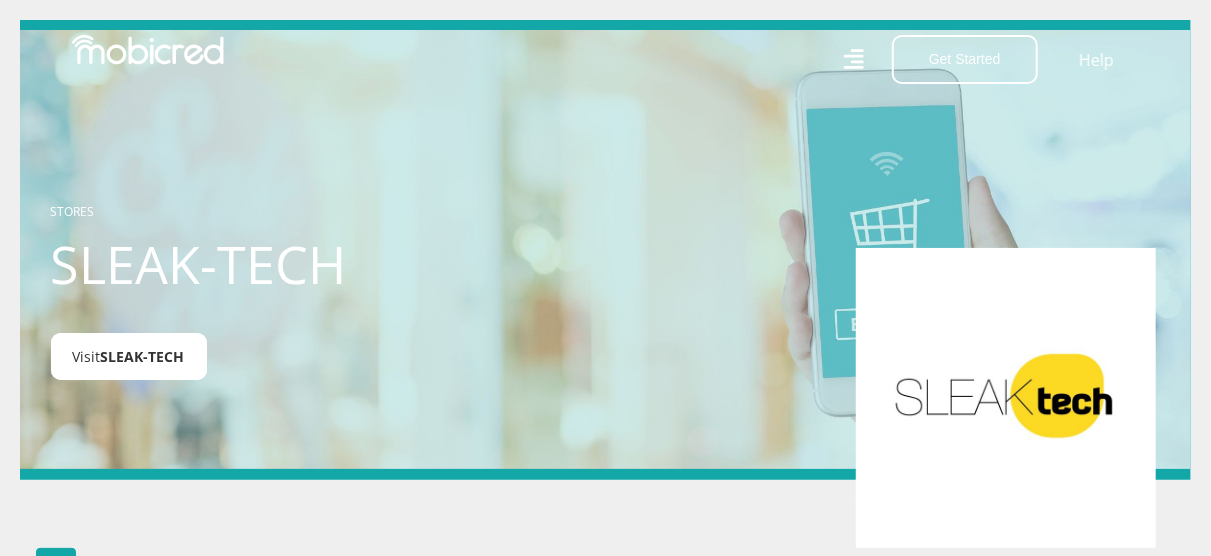 click on "SLEAK-TECH" at bounding box center [143, 356] 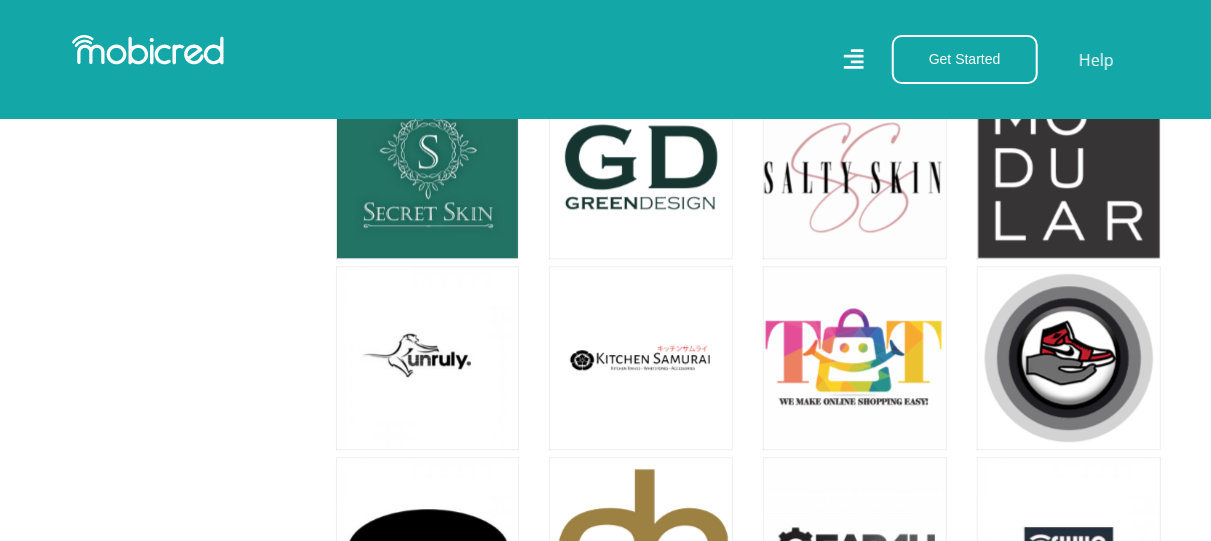 scroll, scrollTop: 9800, scrollLeft: 0, axis: vertical 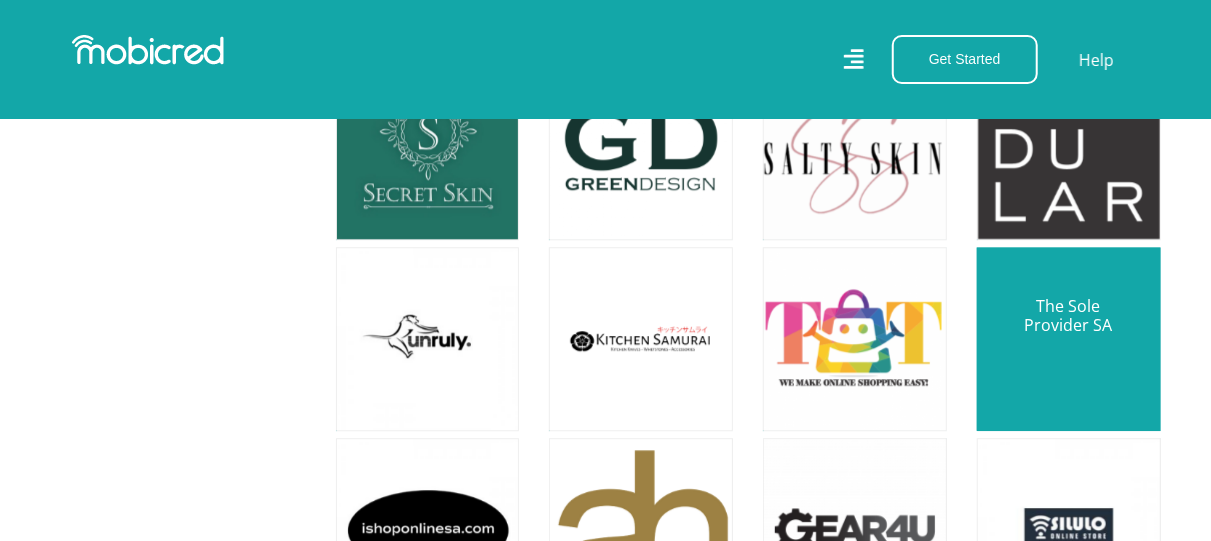 click at bounding box center [1069, 339] 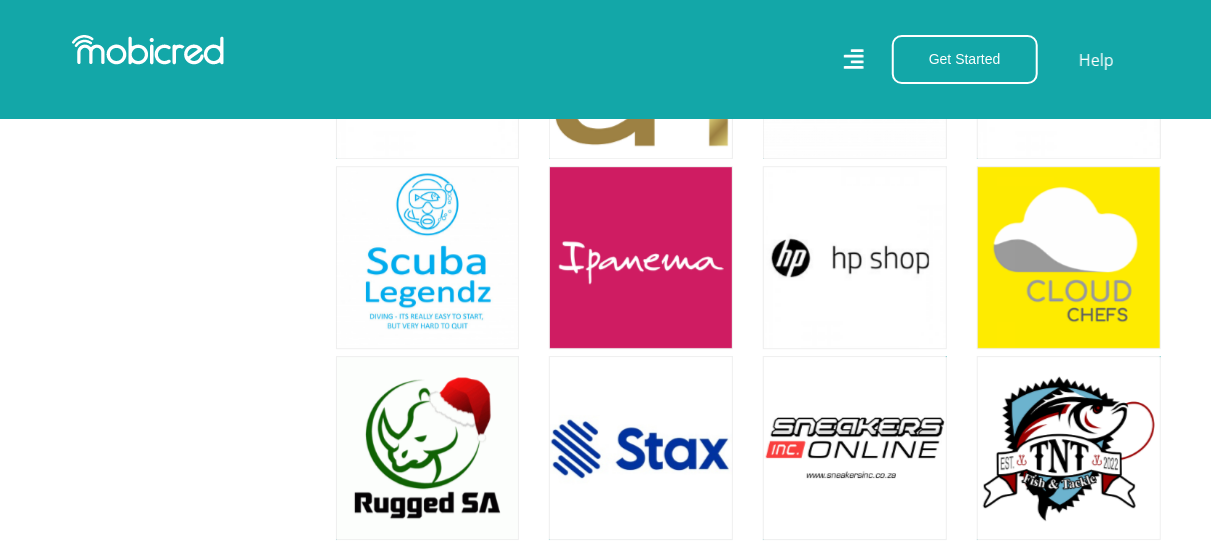 scroll, scrollTop: 10300, scrollLeft: 0, axis: vertical 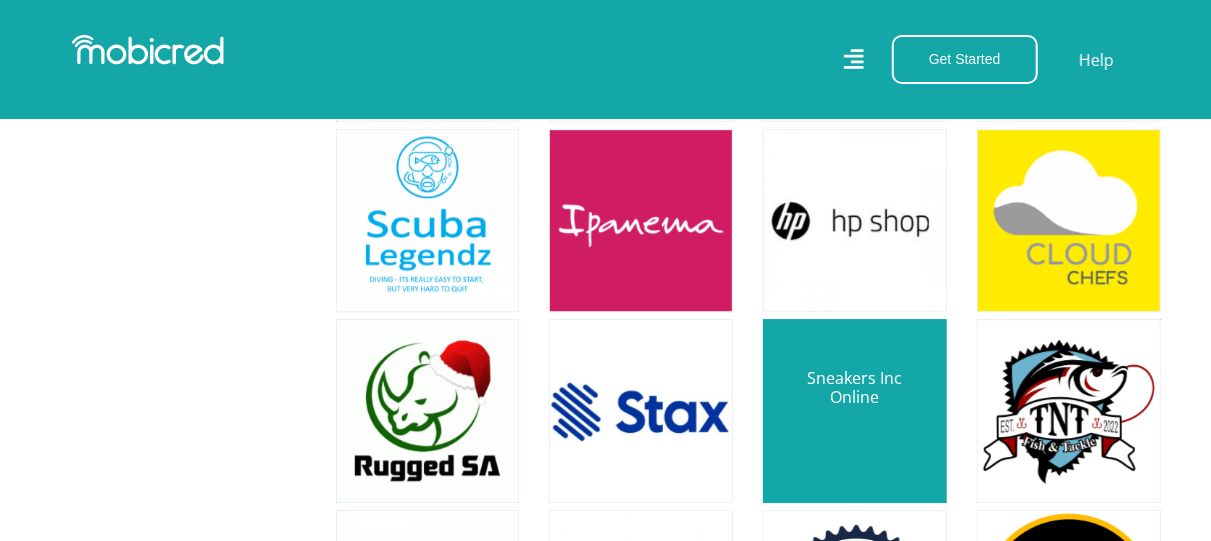 click at bounding box center (855, 411) 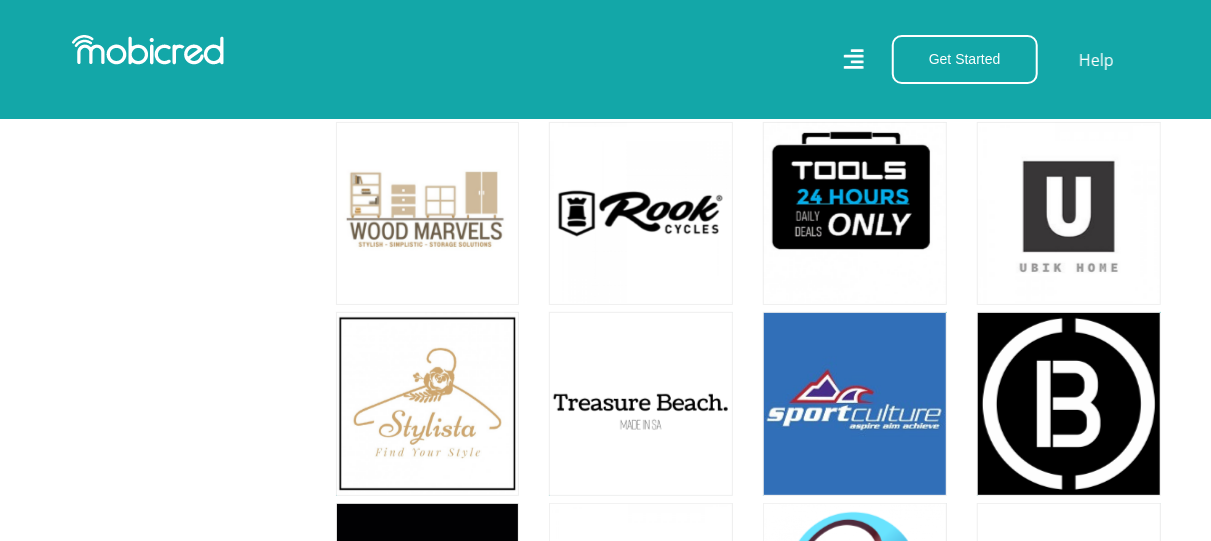 scroll, scrollTop: 11100, scrollLeft: 0, axis: vertical 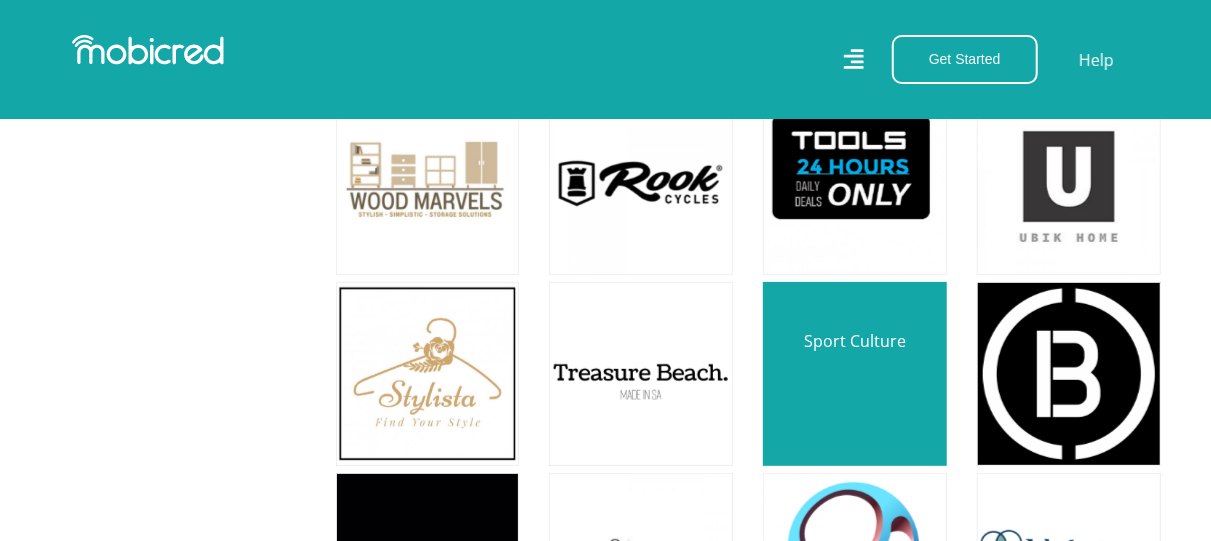 click at bounding box center (855, 374) 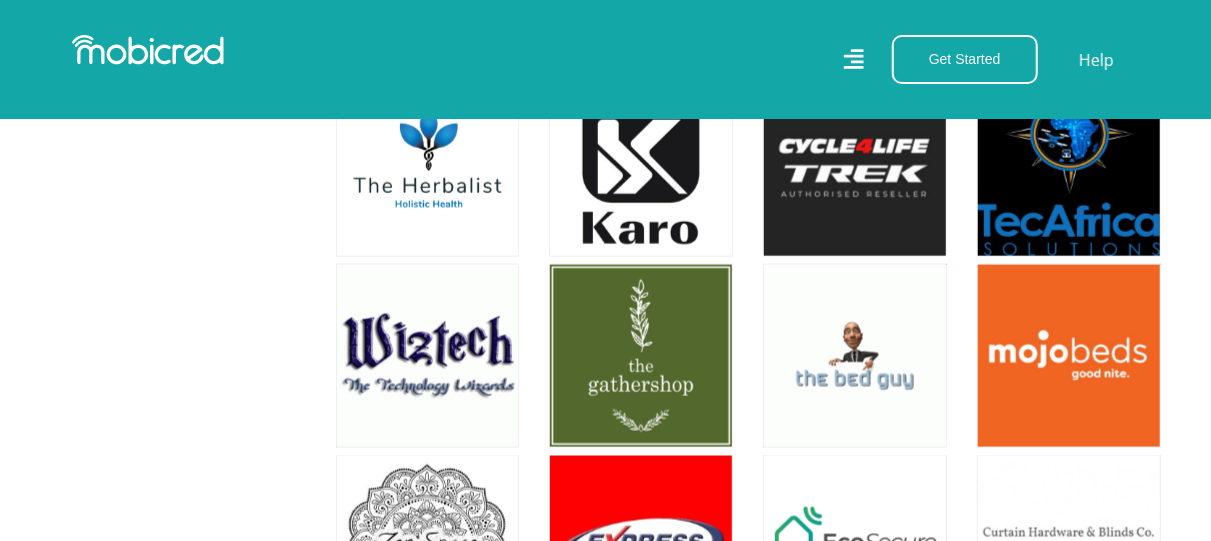 scroll, scrollTop: 15800, scrollLeft: 0, axis: vertical 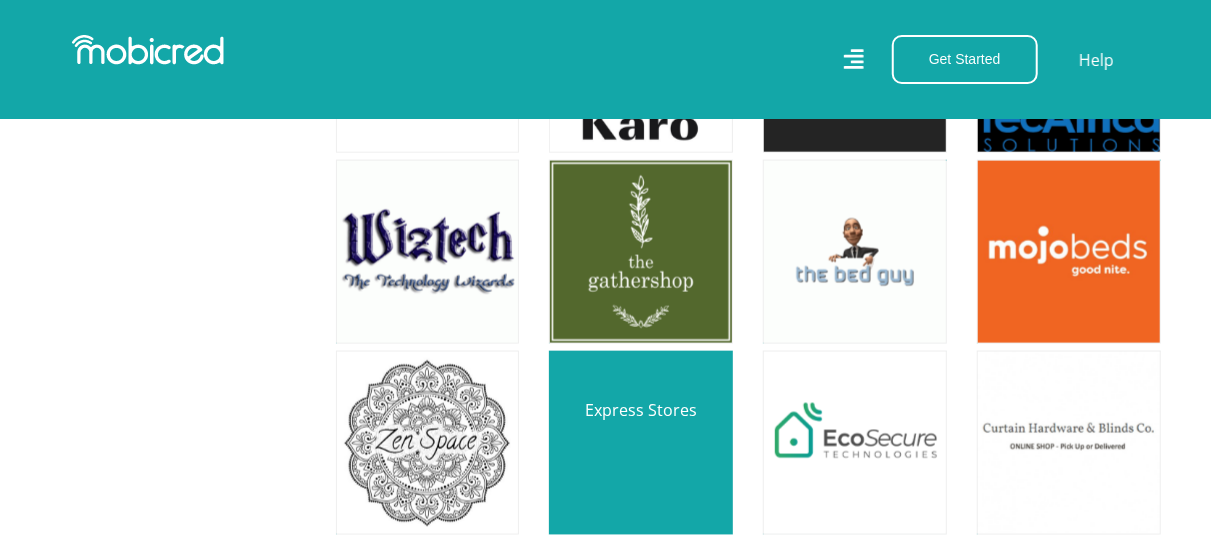click at bounding box center [641, 443] 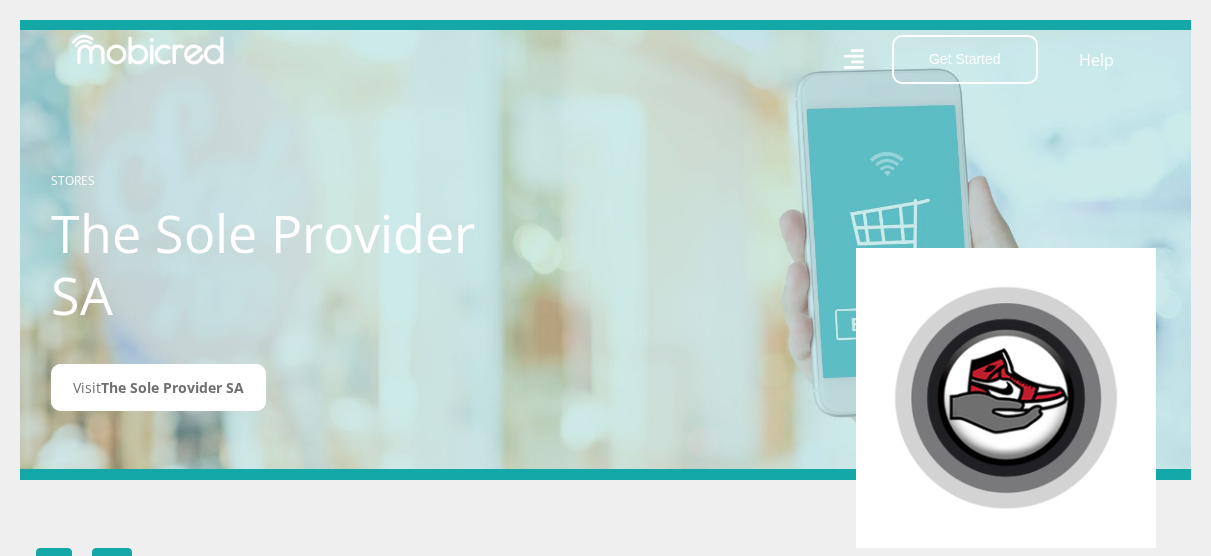 scroll, scrollTop: 0, scrollLeft: 0, axis: both 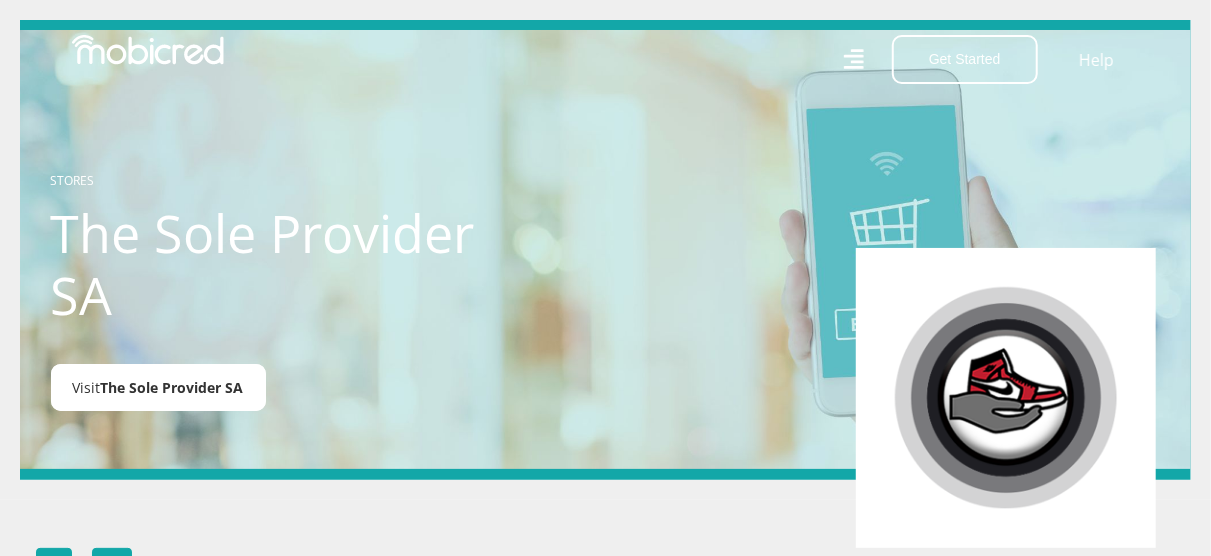 click on "The Sole Provider SA" at bounding box center [172, 387] 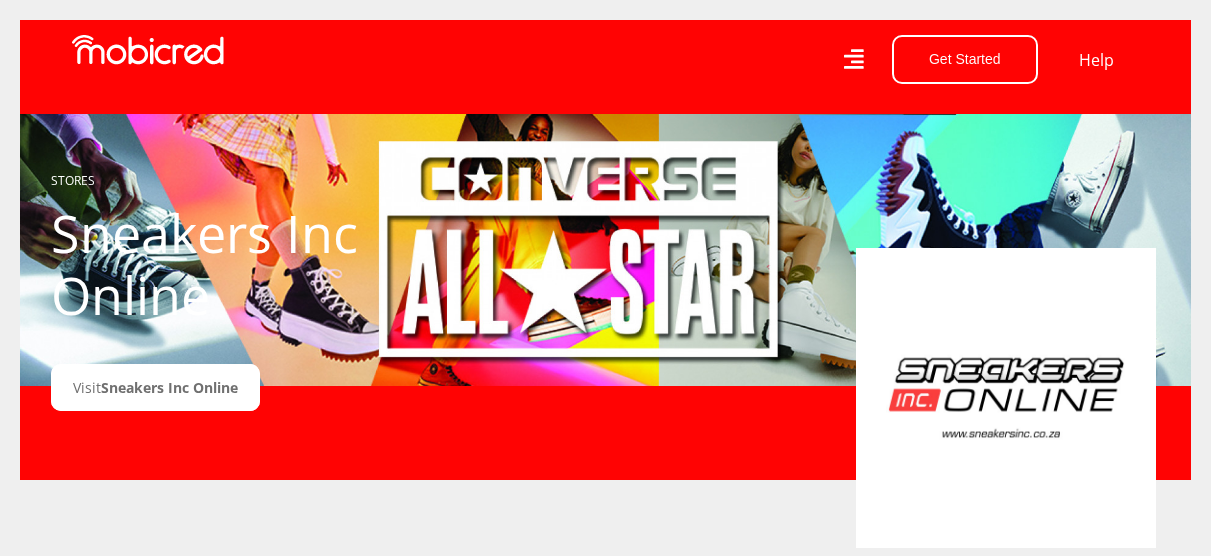 scroll, scrollTop: 0, scrollLeft: 0, axis: both 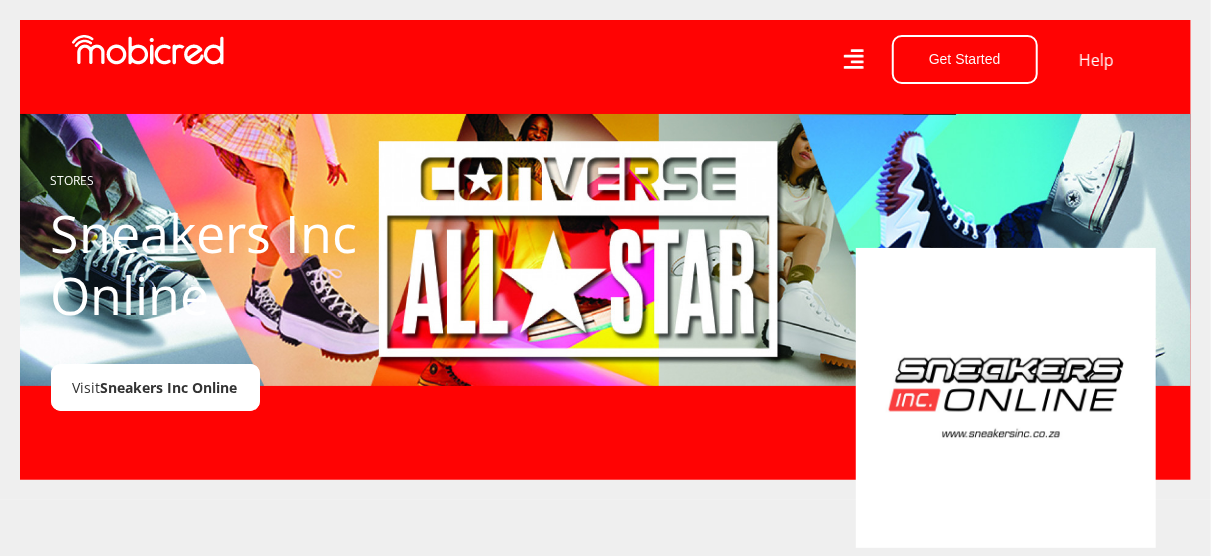 click on "Sneakers Inc Online" at bounding box center (169, 387) 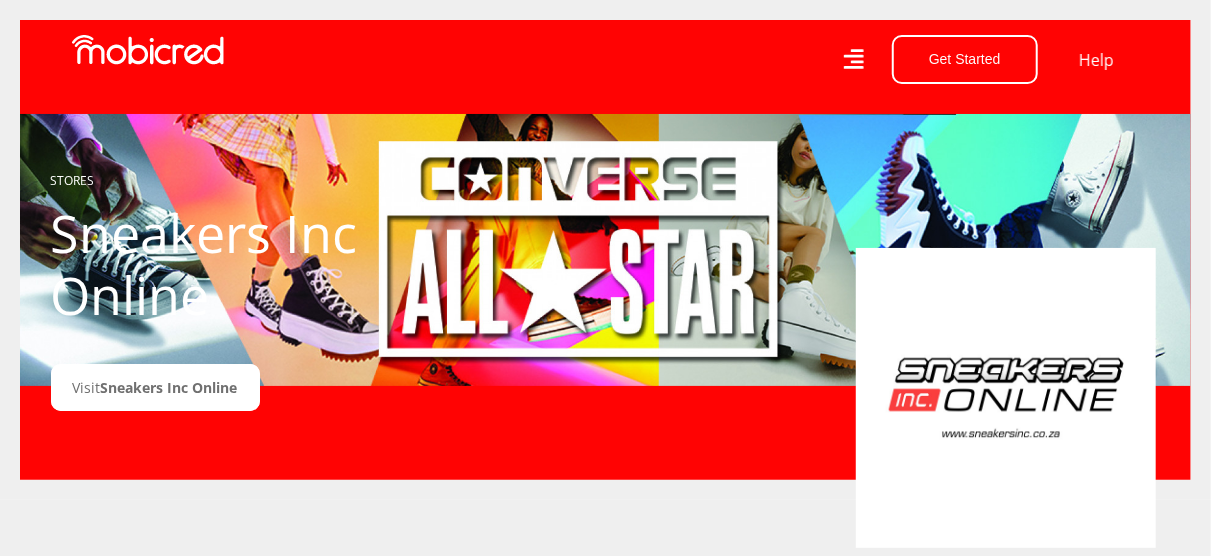 click at bounding box center [1006, 398] 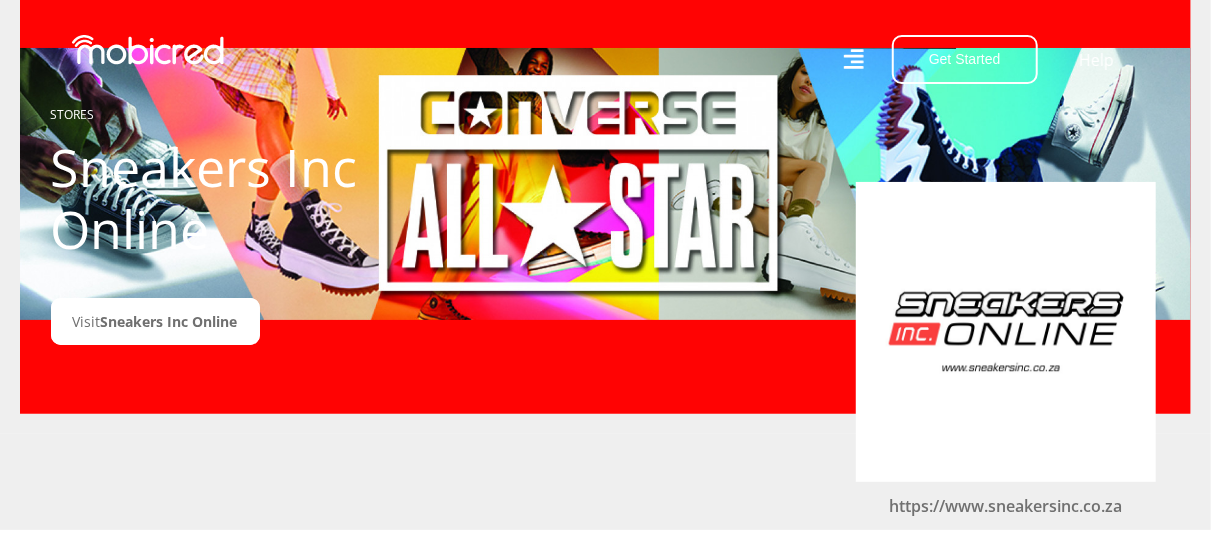 scroll, scrollTop: 0, scrollLeft: 0, axis: both 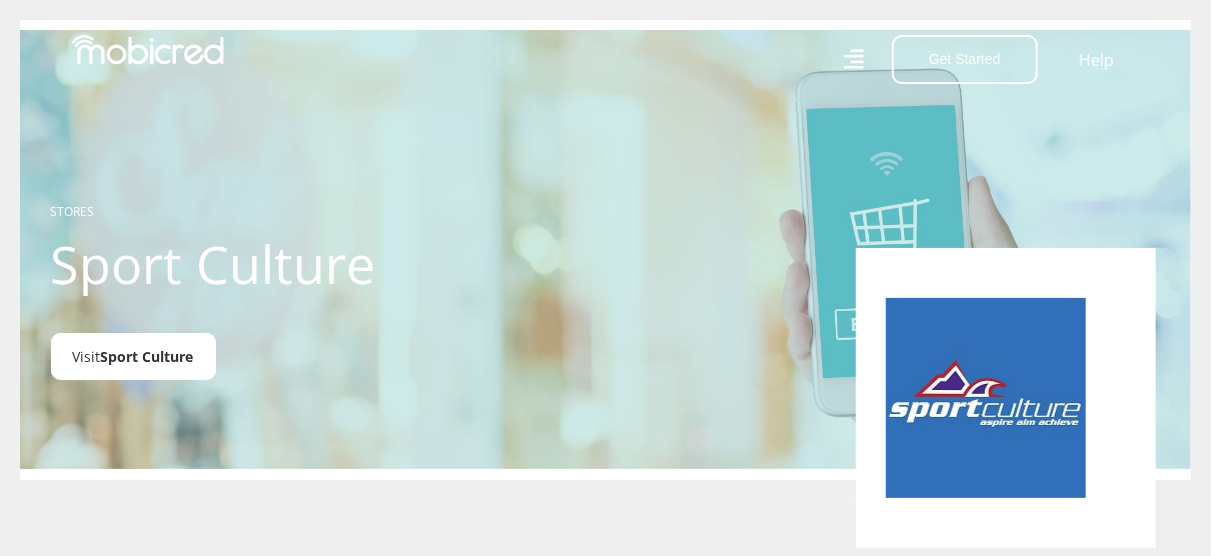 click on "Sport Culture" at bounding box center (147, 356) 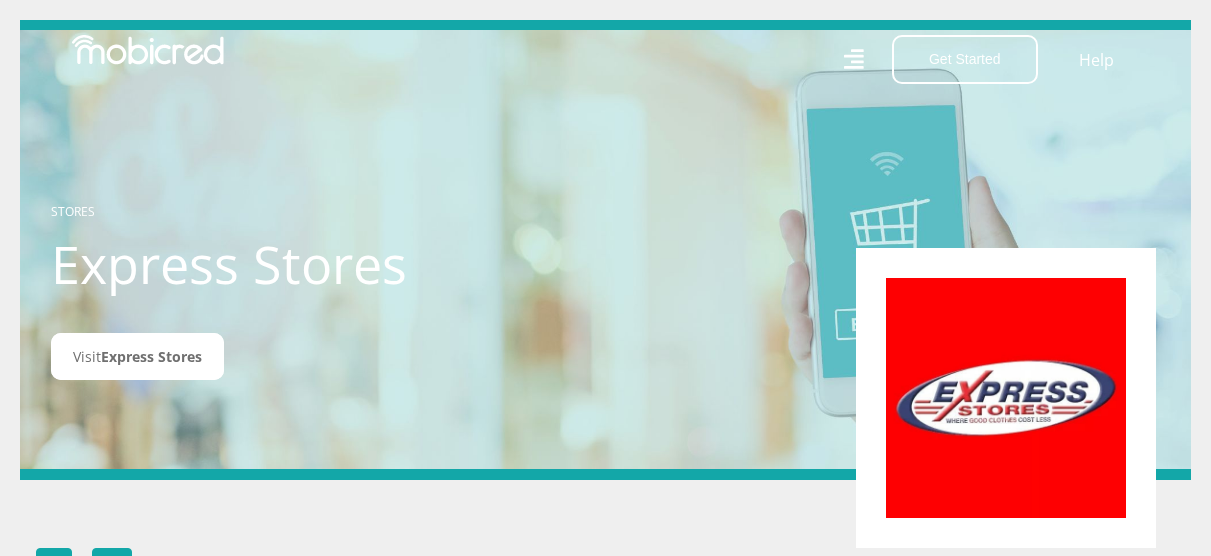 scroll, scrollTop: 0, scrollLeft: 0, axis: both 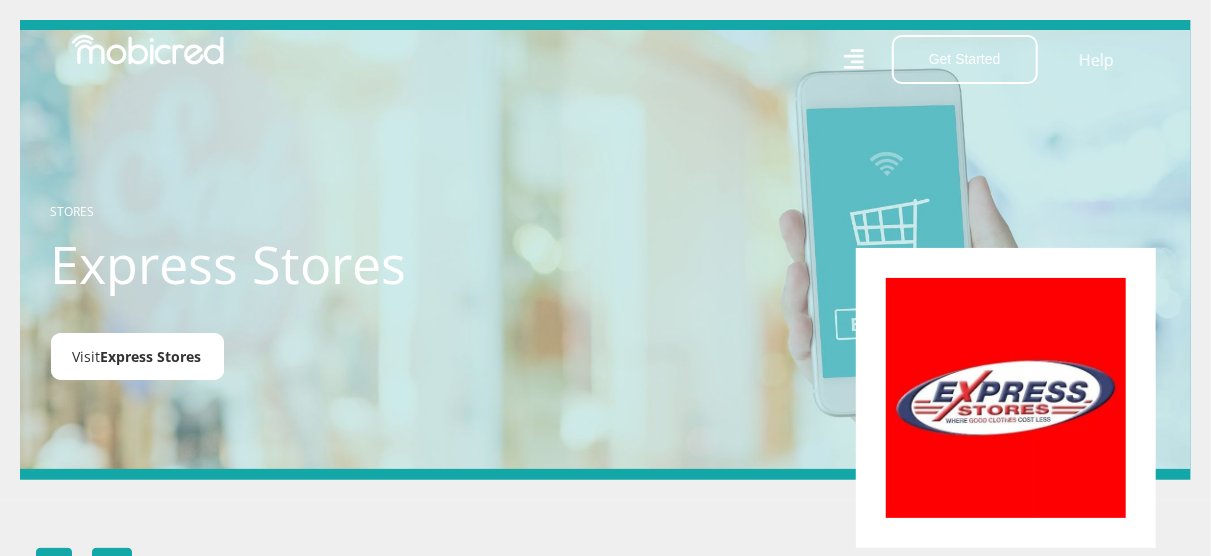 click on "Express Stores" at bounding box center [151, 356] 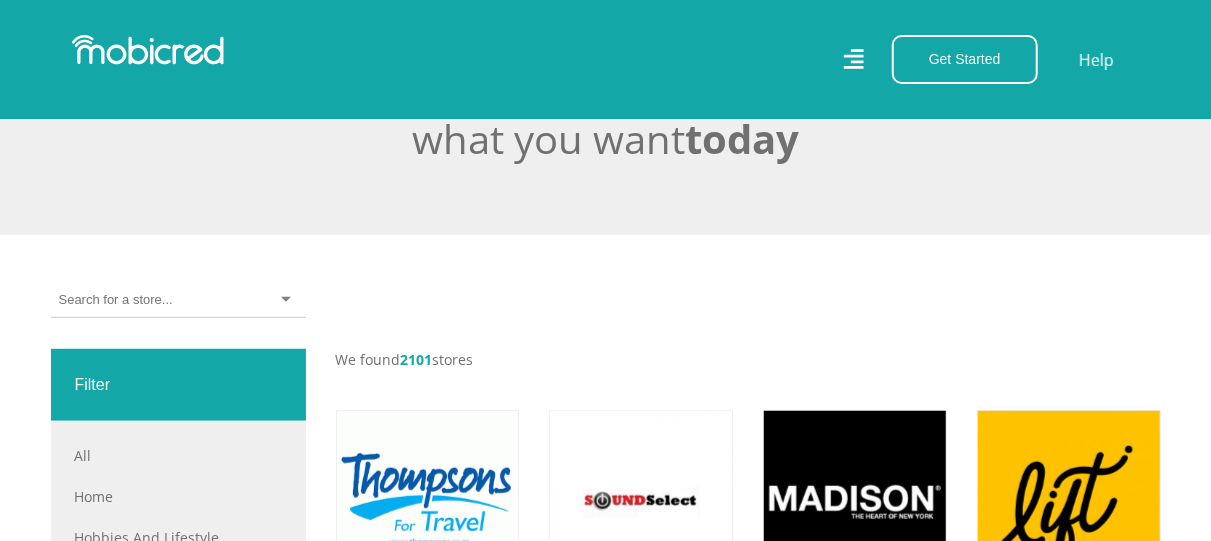 scroll, scrollTop: 300, scrollLeft: 0, axis: vertical 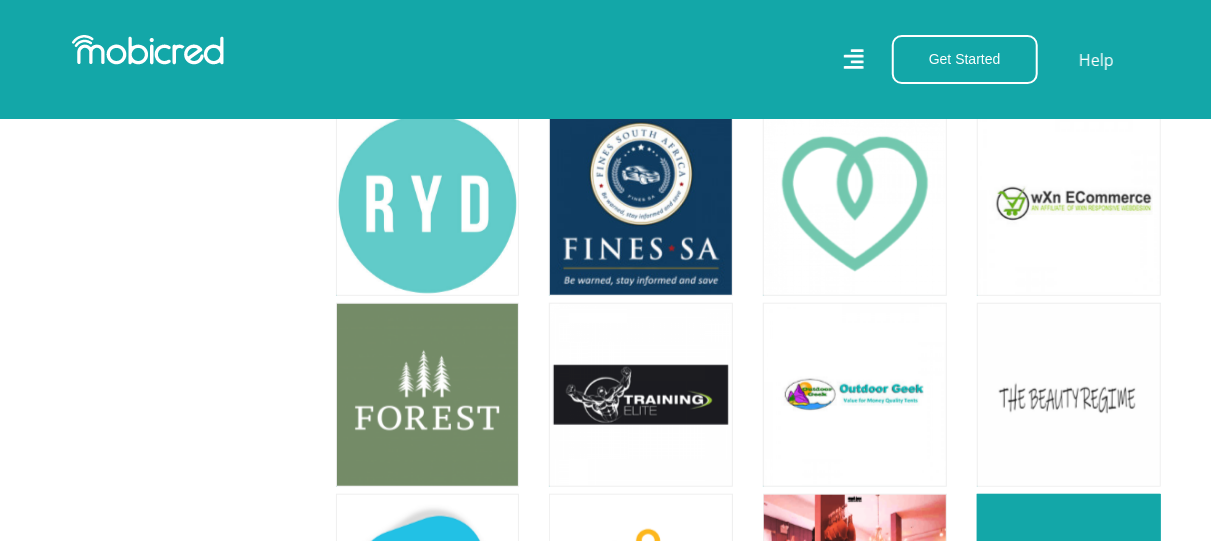 click at bounding box center (1069, 586) 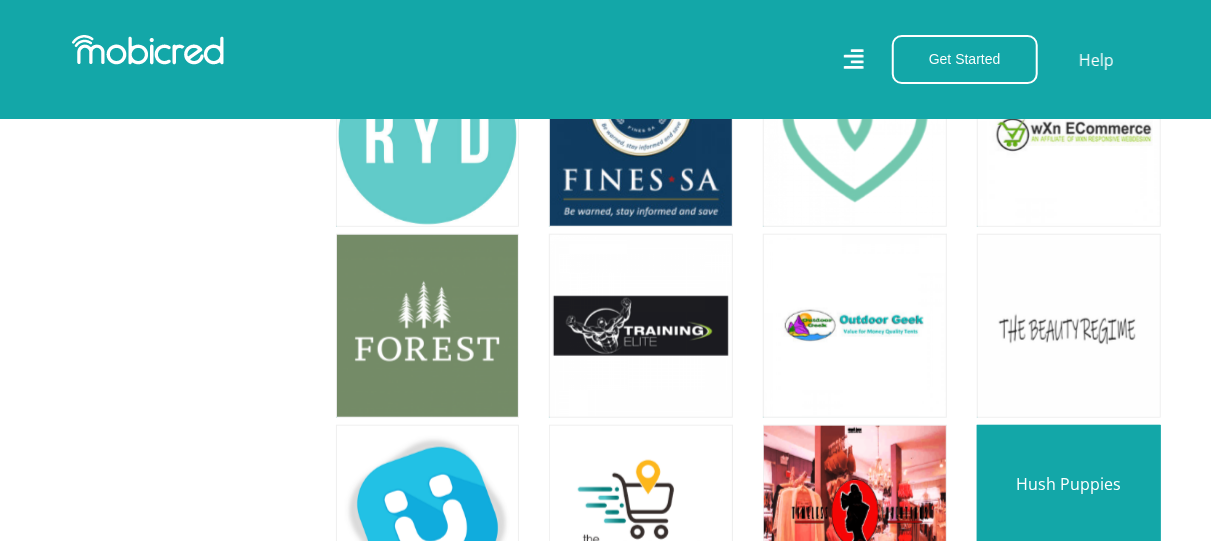scroll, scrollTop: 19100, scrollLeft: 0, axis: vertical 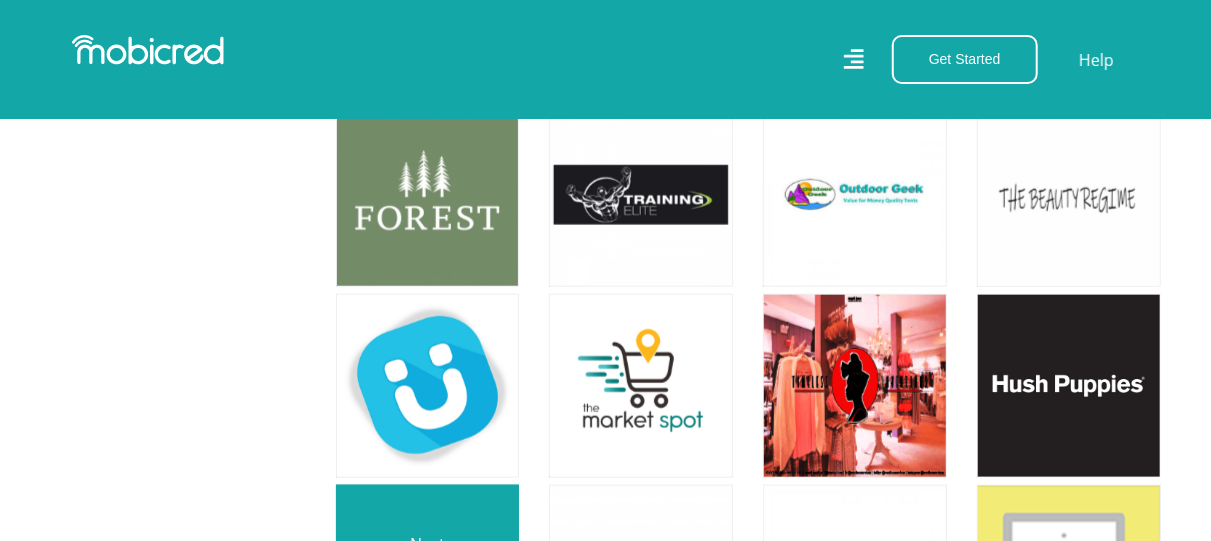 click at bounding box center (428, 577) 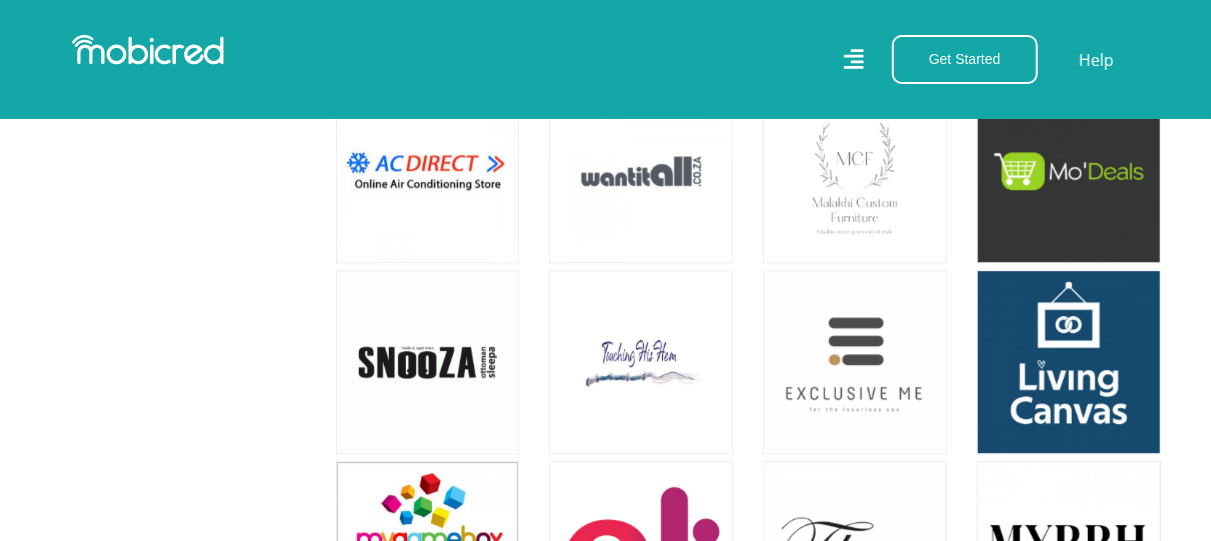 scroll, scrollTop: 28400, scrollLeft: 0, axis: vertical 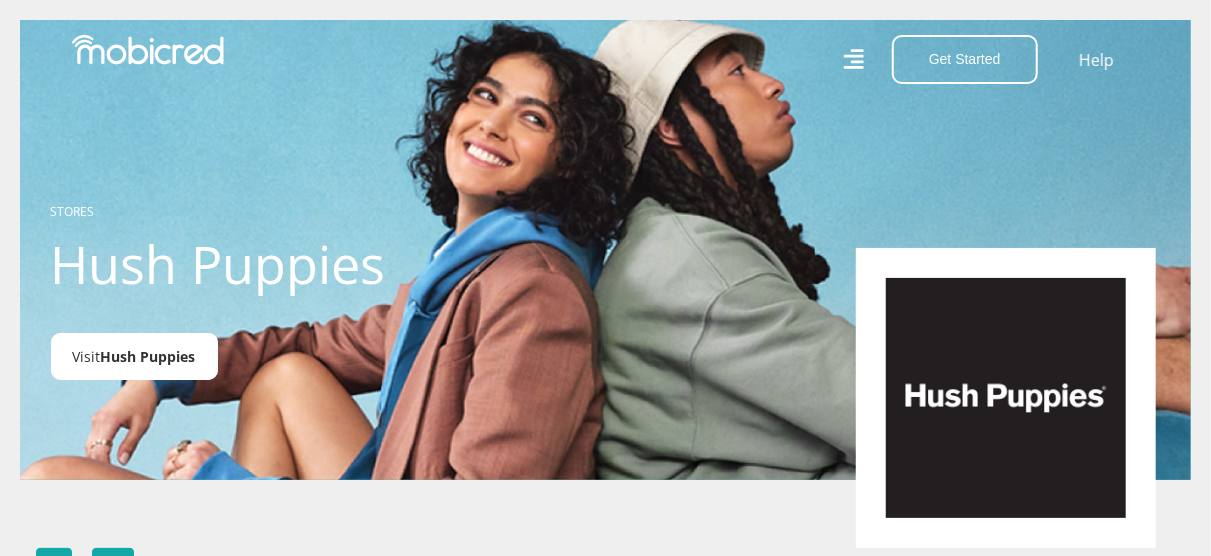 click on "Hush Puppies" at bounding box center [148, 356] 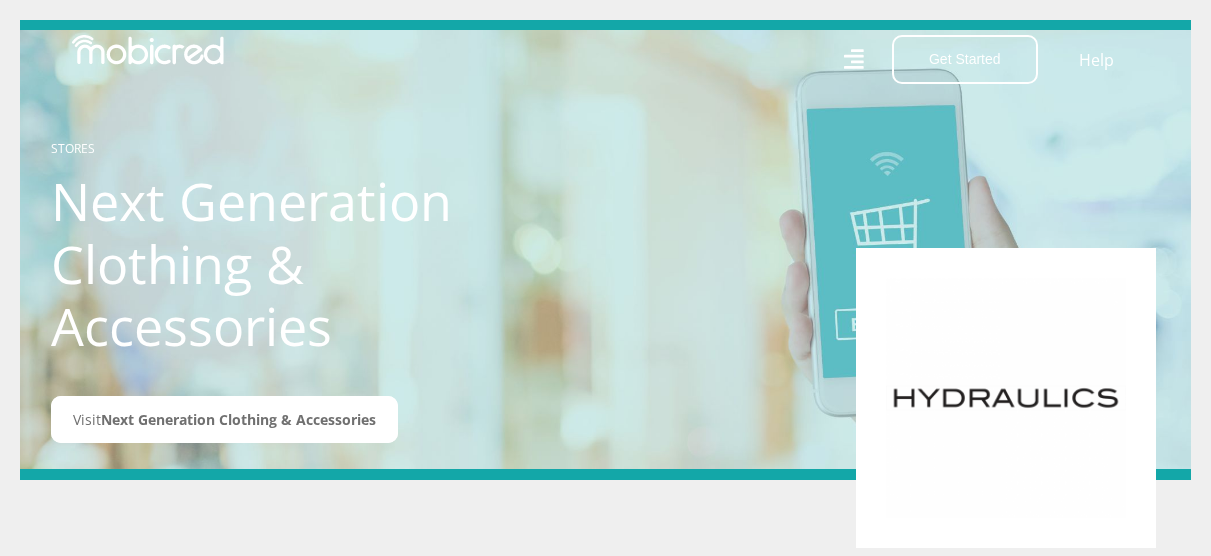 scroll, scrollTop: 0, scrollLeft: 0, axis: both 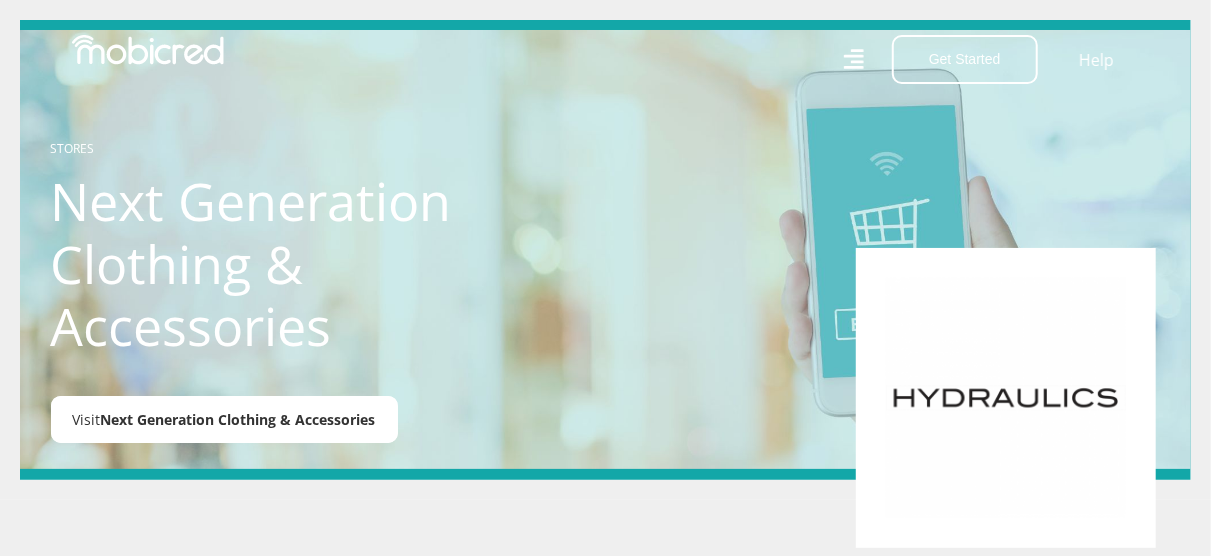 click on "Next Generation Clothing & Accessories" at bounding box center [238, 419] 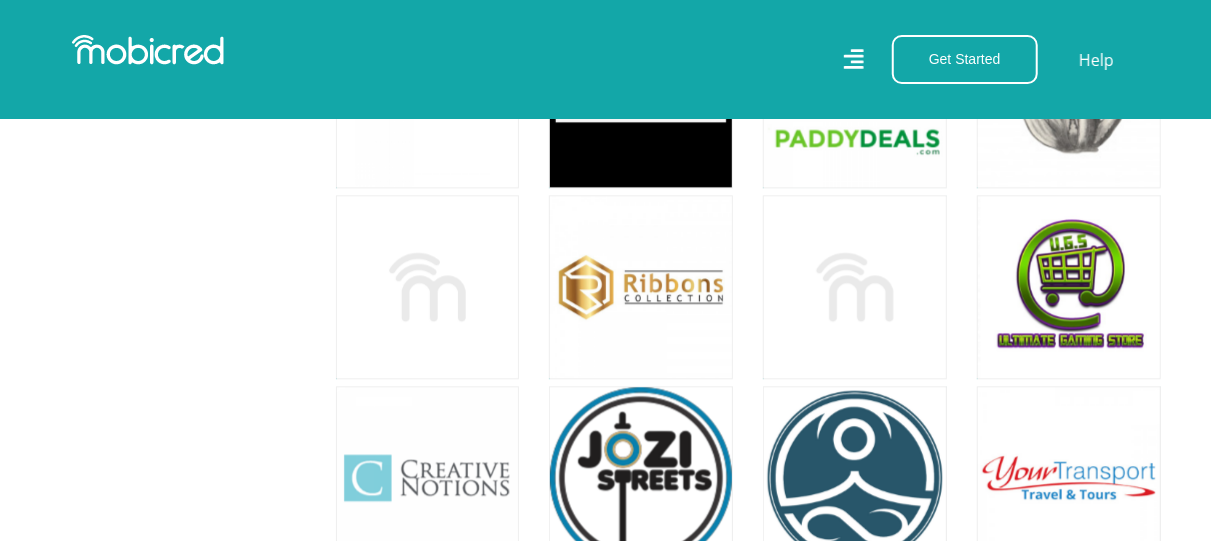 scroll, scrollTop: 31600, scrollLeft: 0, axis: vertical 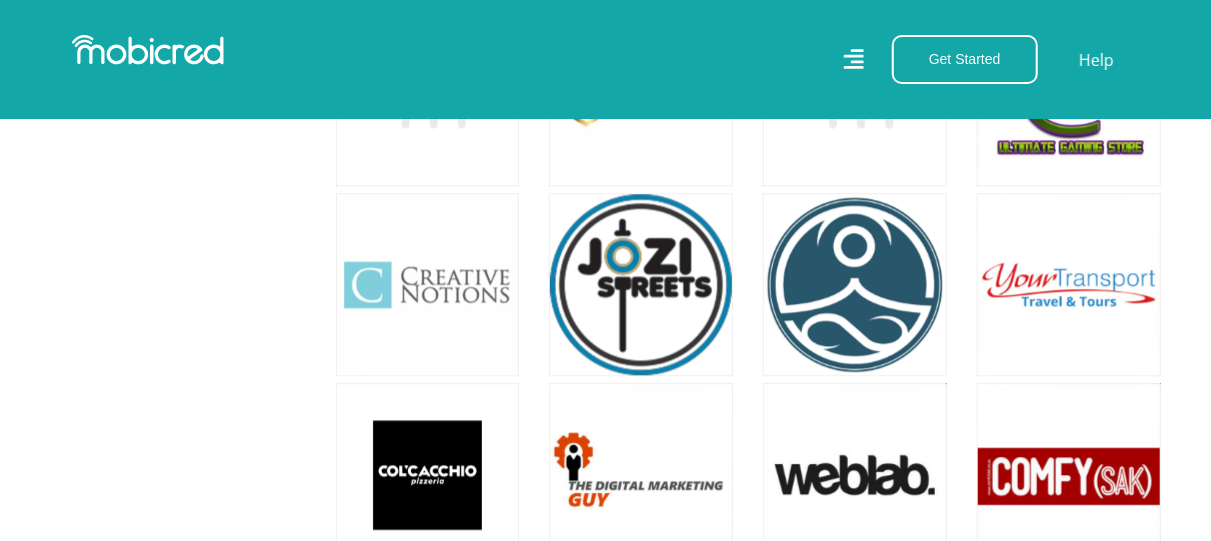 click at bounding box center (428, 1048) 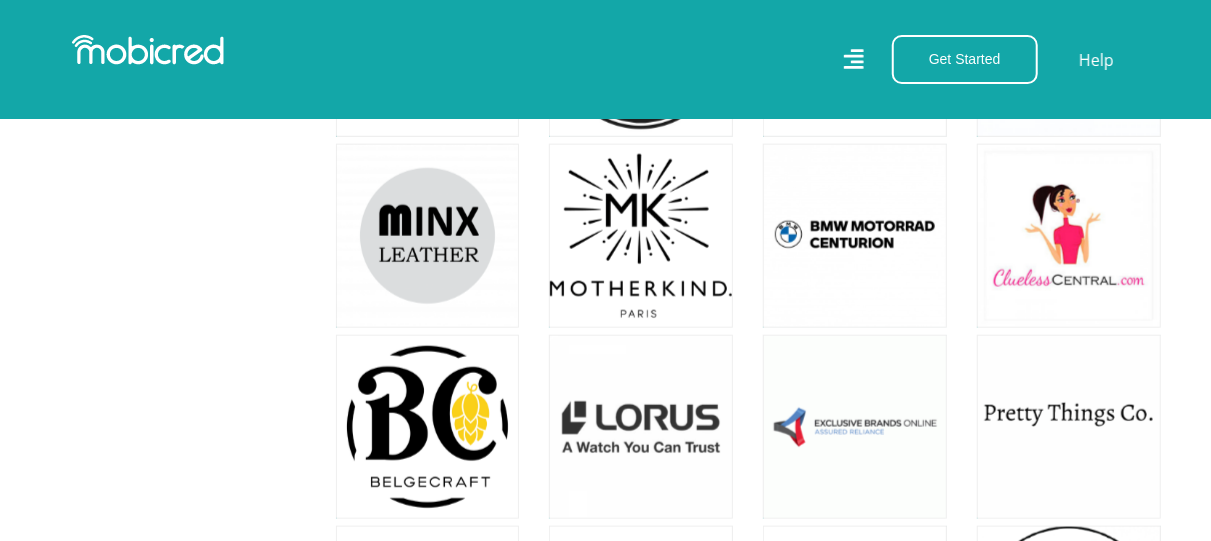 scroll, scrollTop: 37400, scrollLeft: 0, axis: vertical 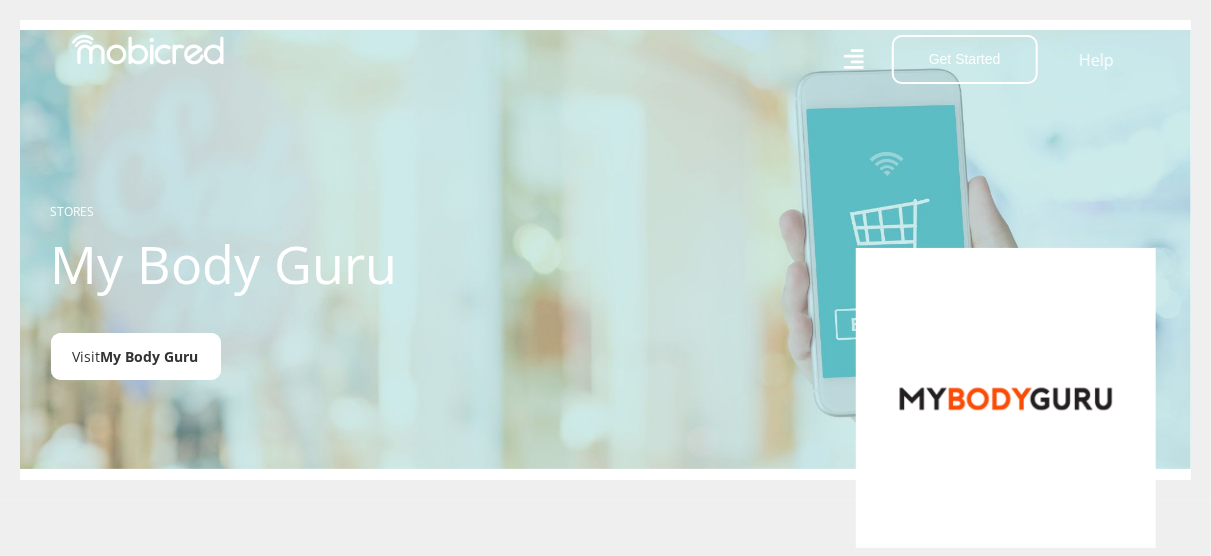click on "My Body Guru" at bounding box center (150, 356) 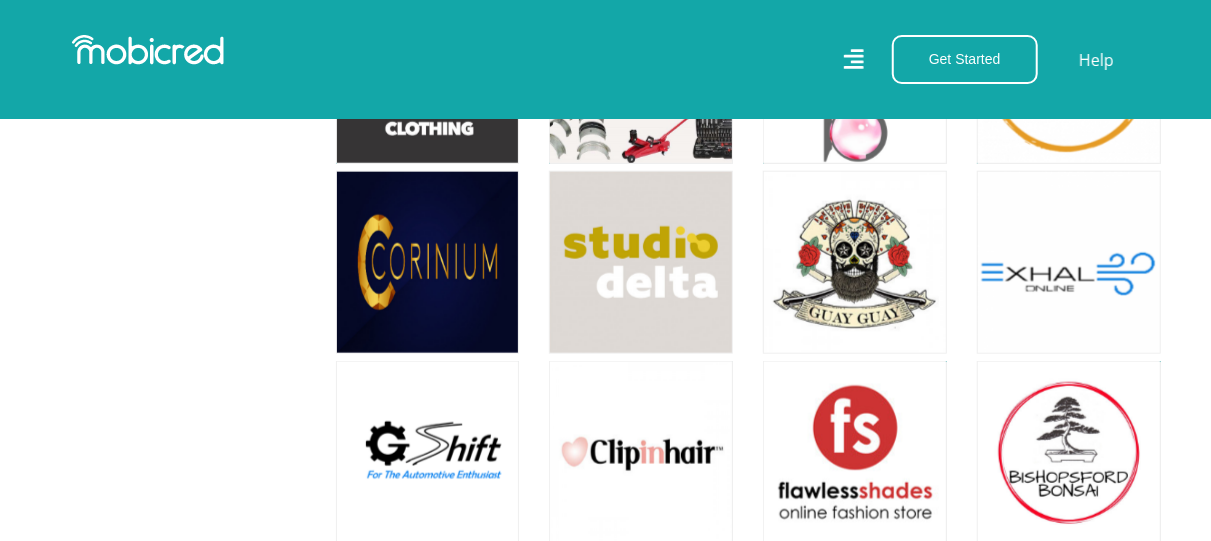 scroll, scrollTop: 44600, scrollLeft: 0, axis: vertical 